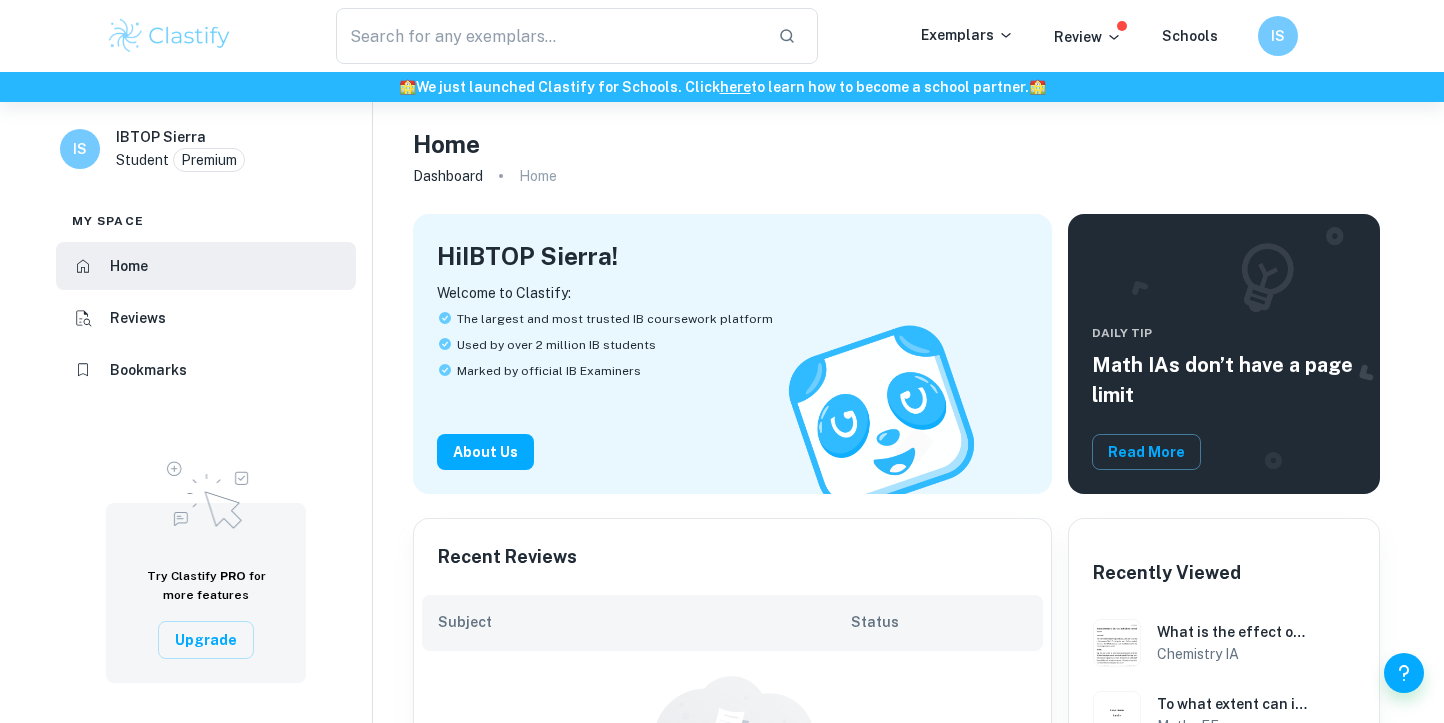 scroll, scrollTop: 0, scrollLeft: 0, axis: both 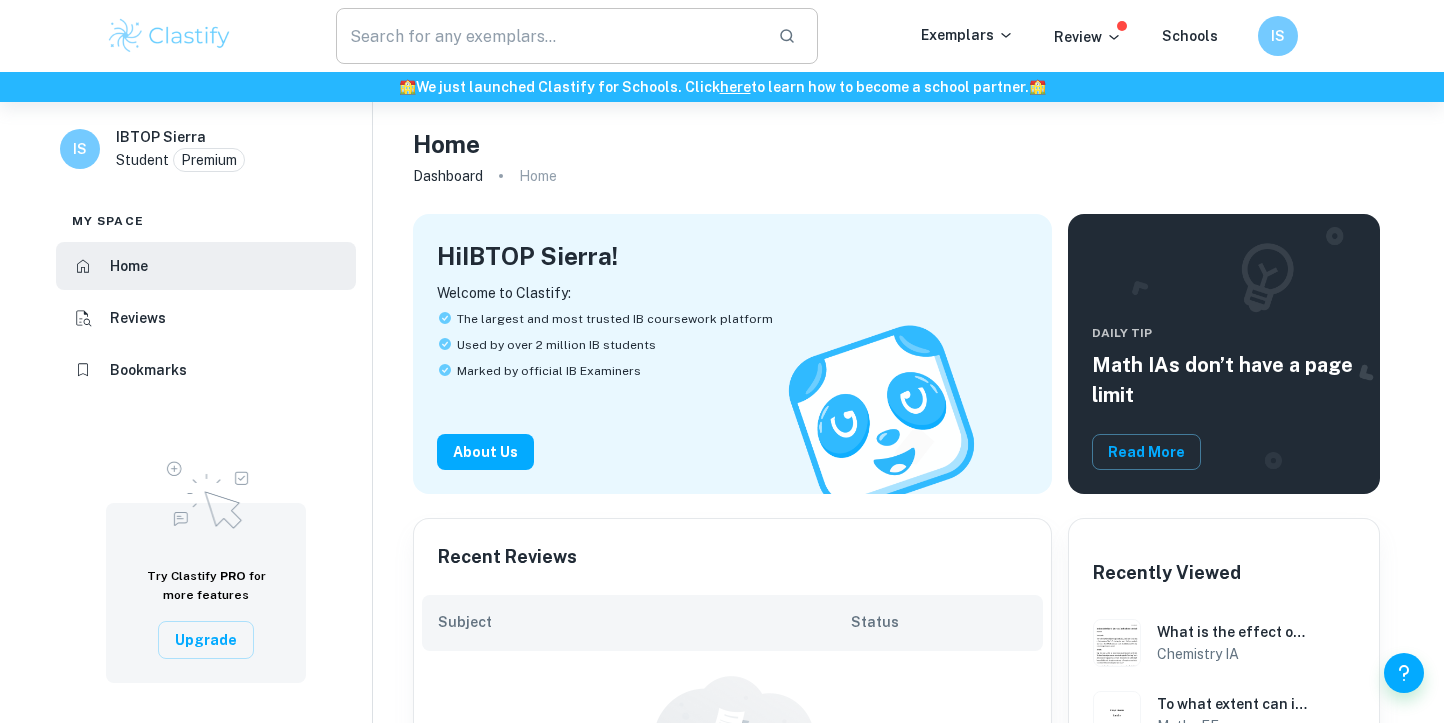 click at bounding box center [549, 36] 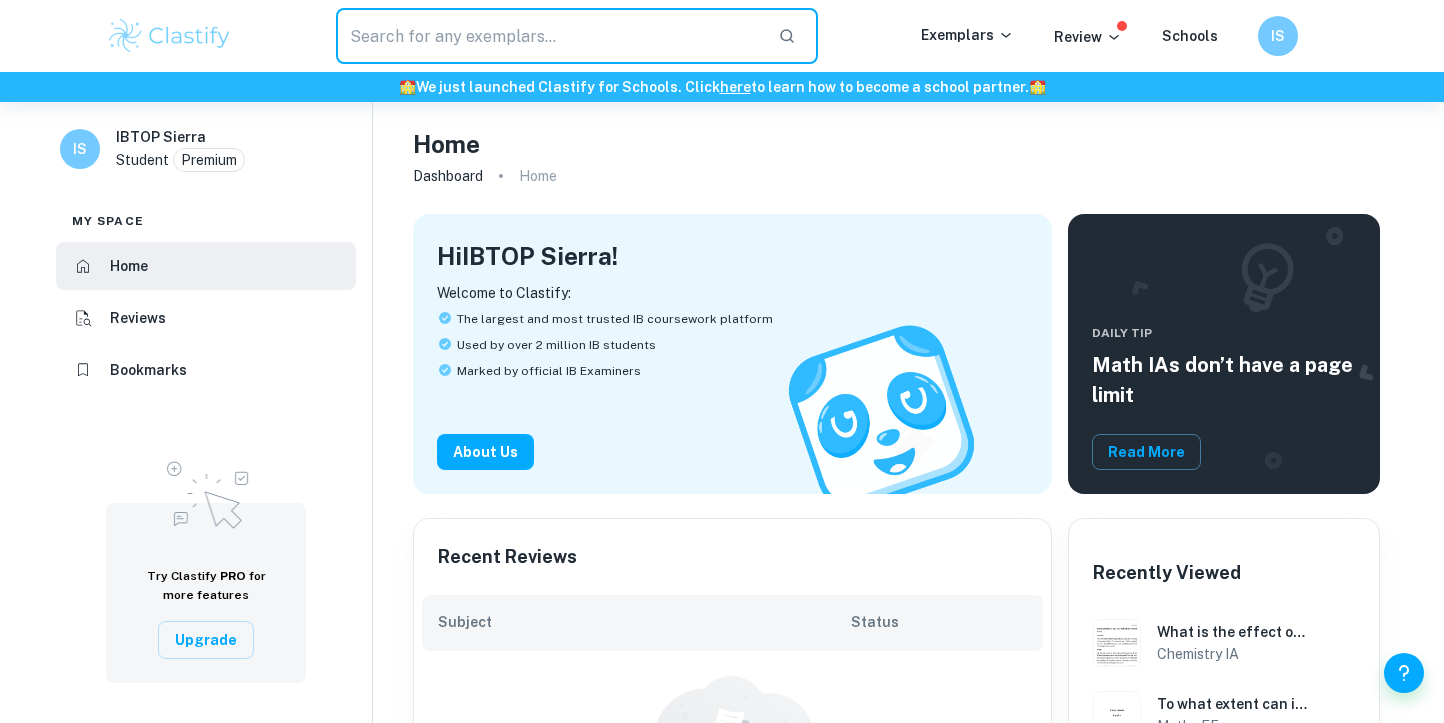 click on "Premium" at bounding box center (209, 160) 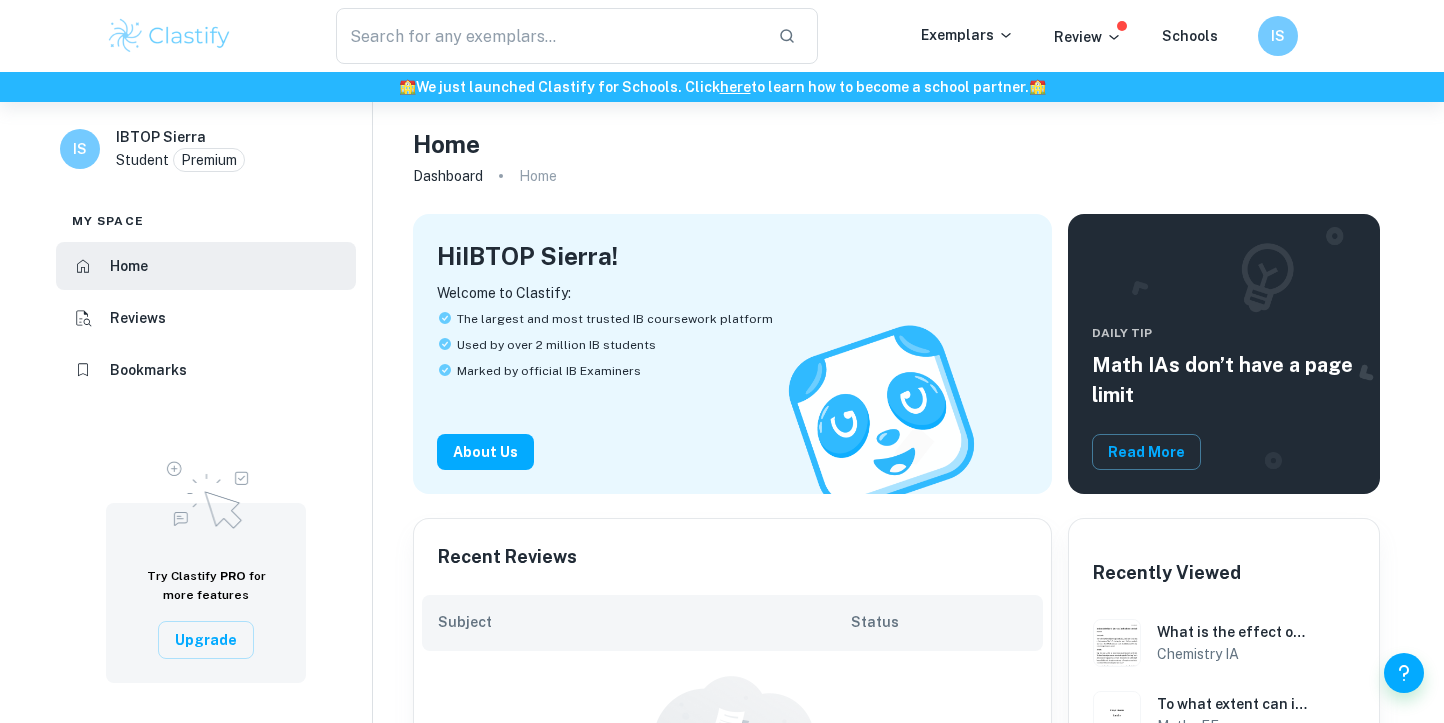 click on "Premium" at bounding box center [209, 160] 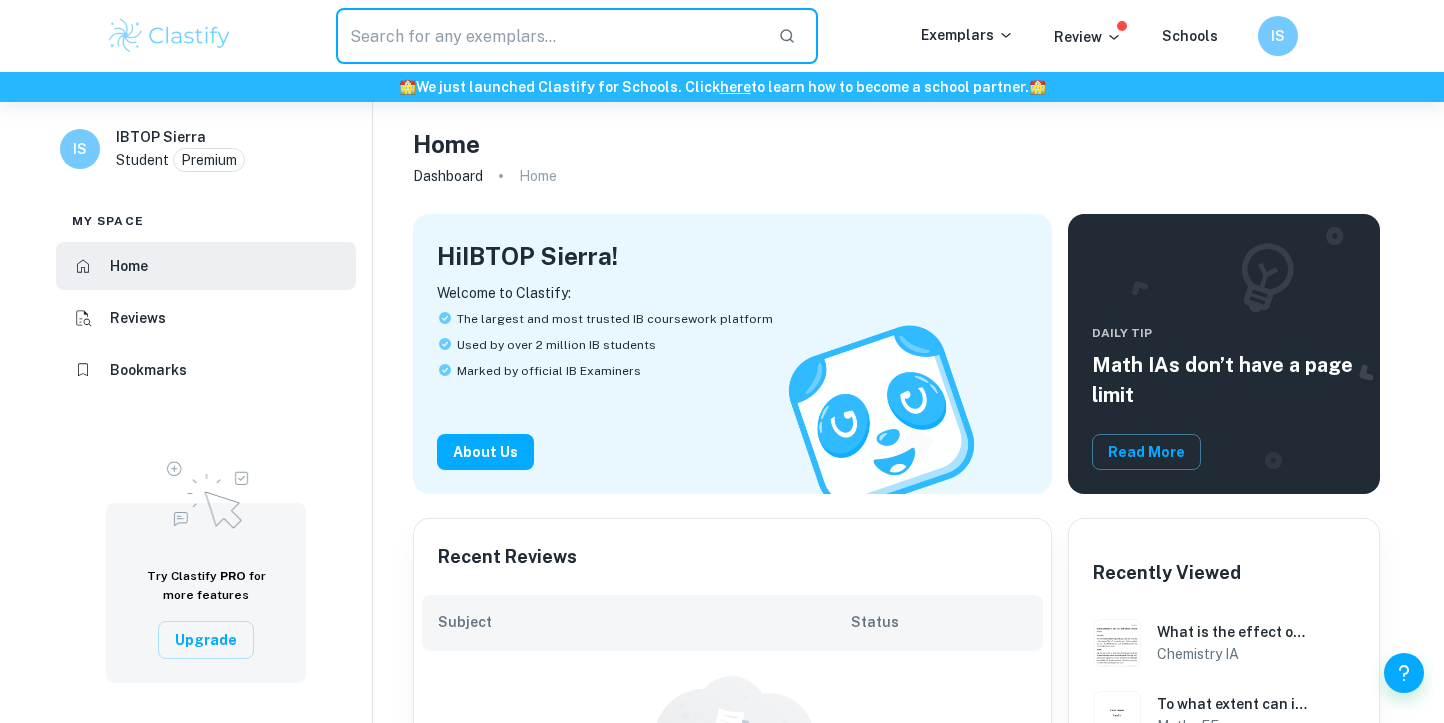 click at bounding box center [549, 36] 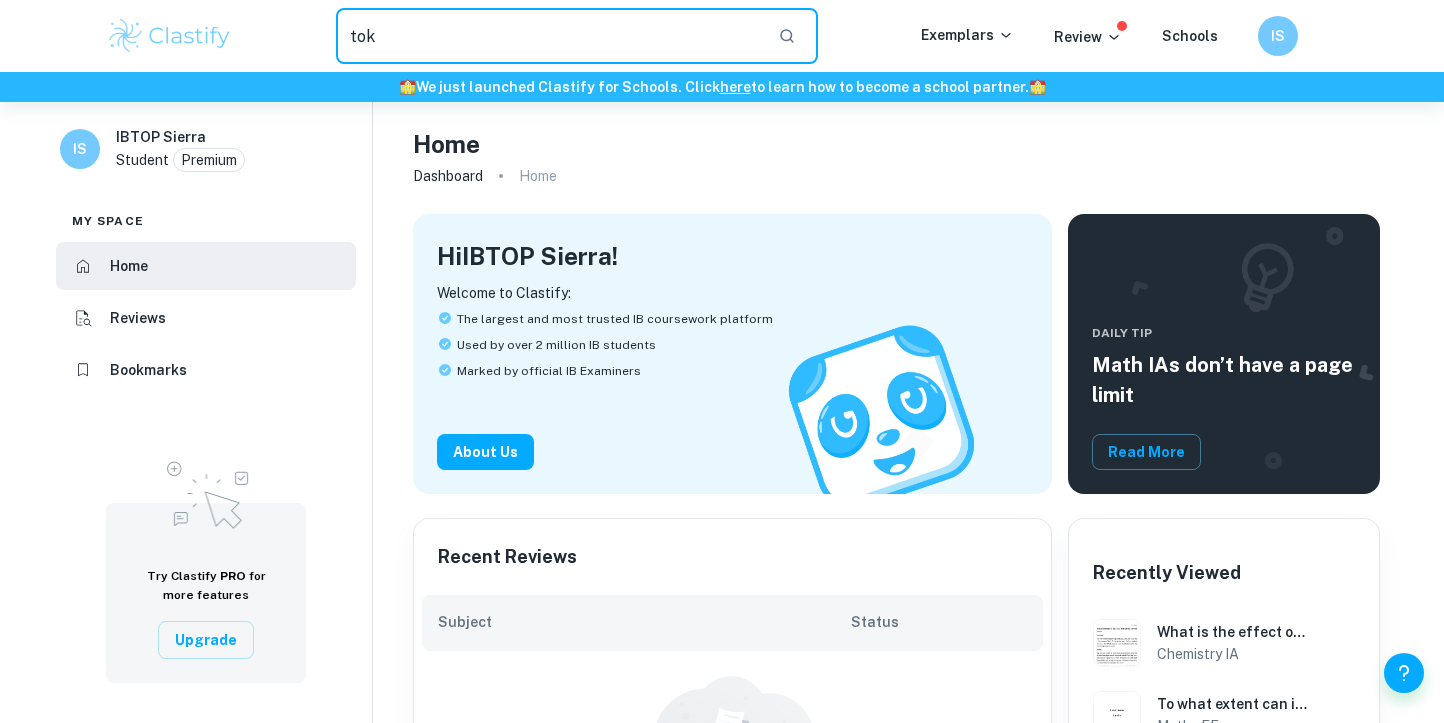 type on "tok" 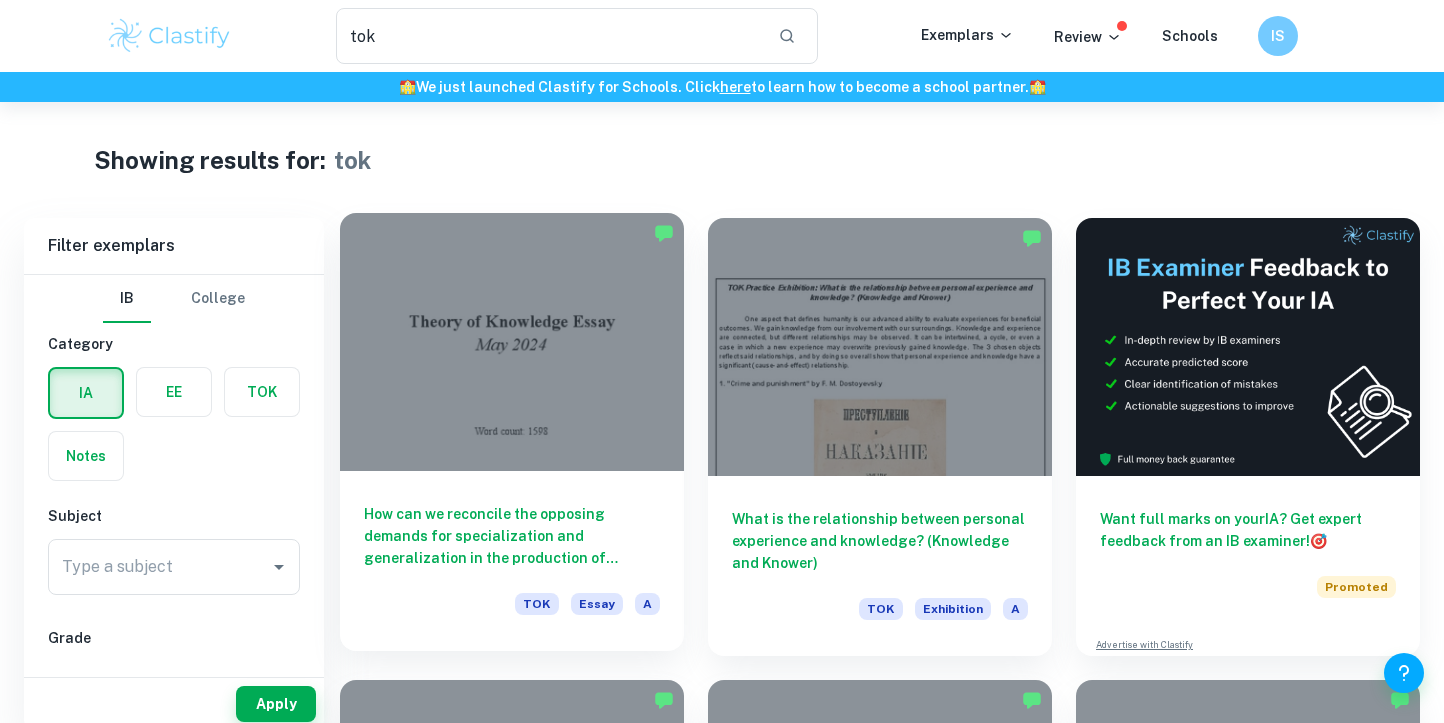scroll, scrollTop: 35, scrollLeft: 0, axis: vertical 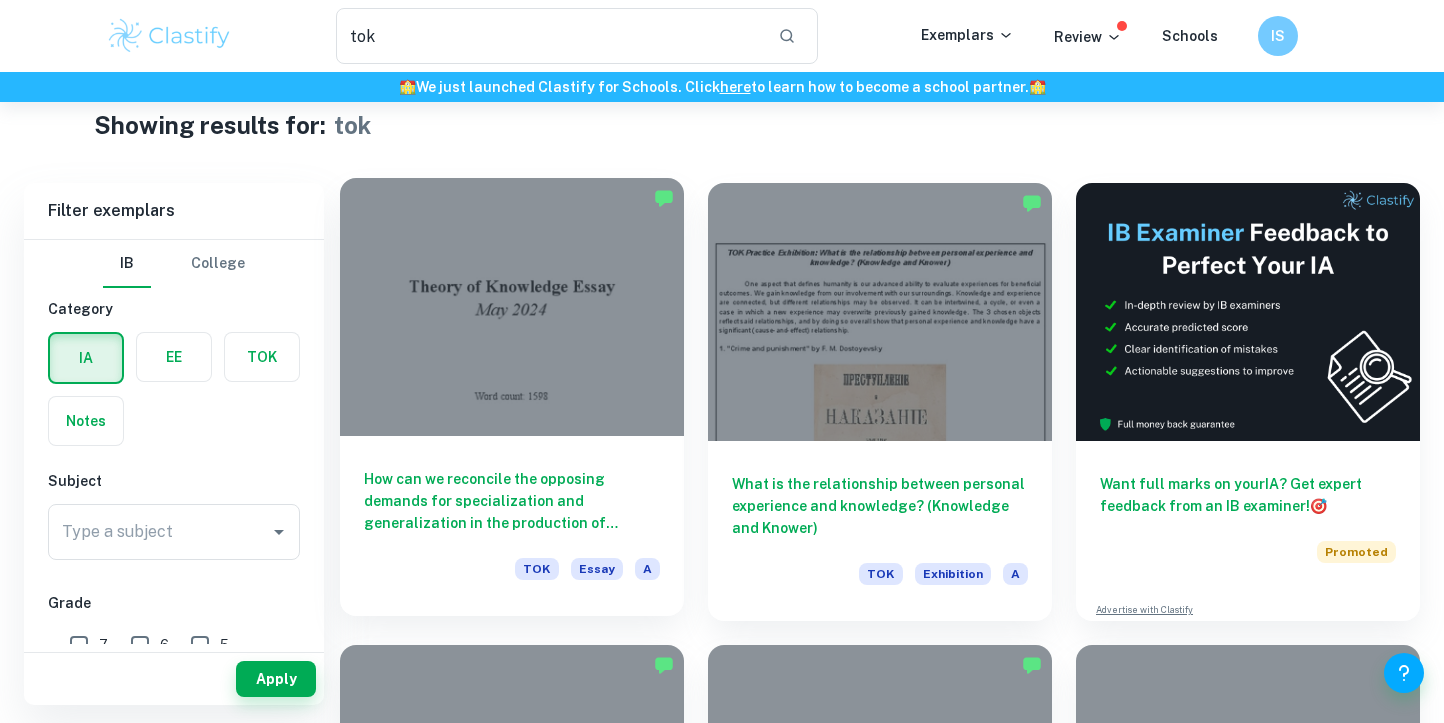 click at bounding box center [512, 307] 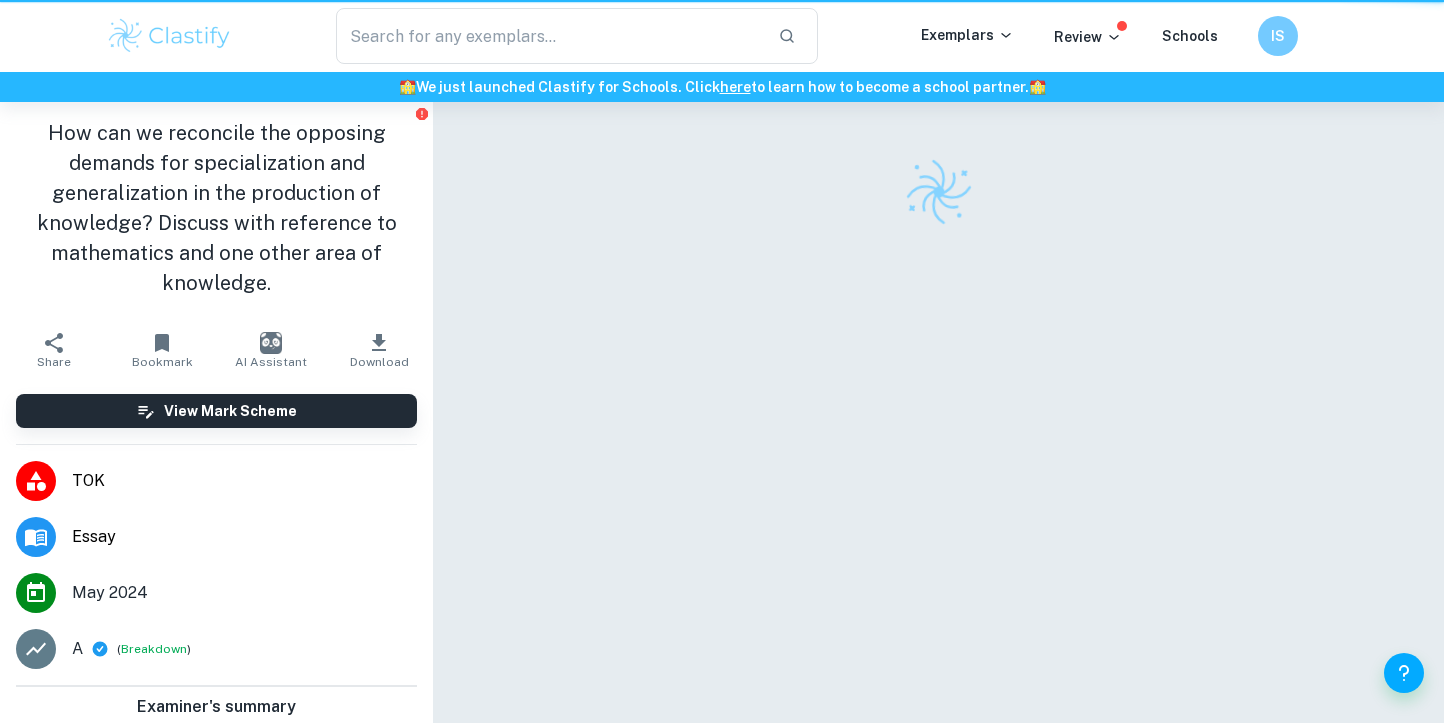 scroll, scrollTop: 0, scrollLeft: 0, axis: both 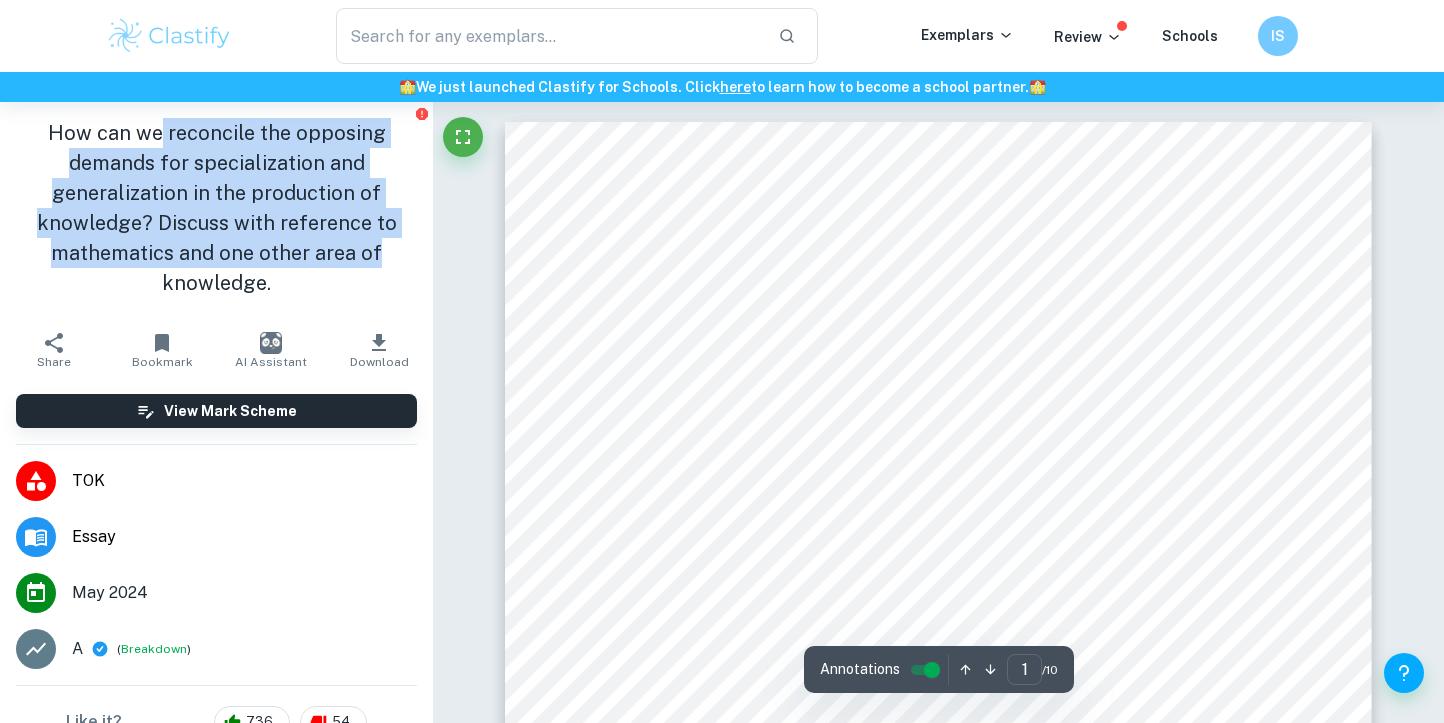 drag, startPoint x: 165, startPoint y: 131, endPoint x: 477, endPoint y: 248, distance: 333.21616 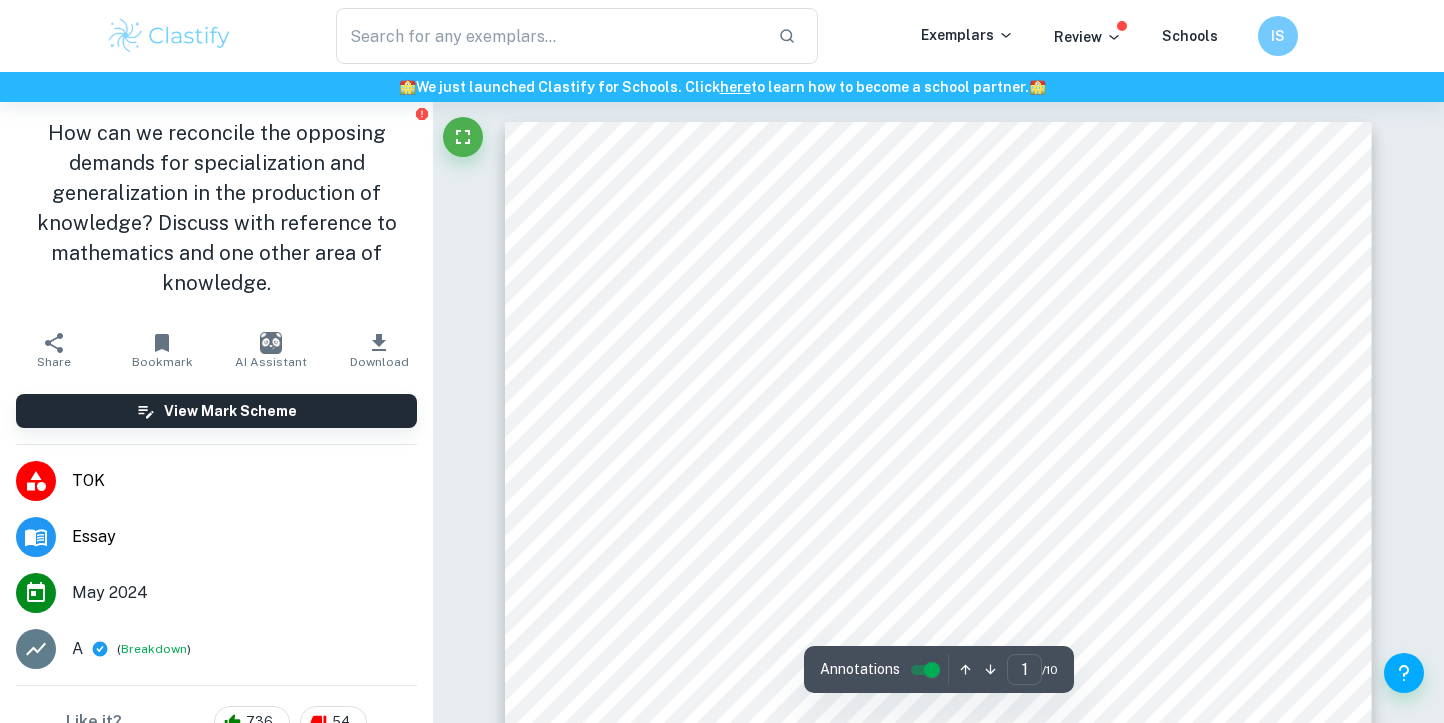 click on "Theory of Knowledge Essay May [YEAR] Word count: [NUMBER] Prescribed Title [NUMBER]: How can we reconcile the opposing demands for specialization and generalization in the production of knowledge? Discuss with reference to mathematics and one other area of knowledge. [NUMBER]" at bounding box center (938, 734) 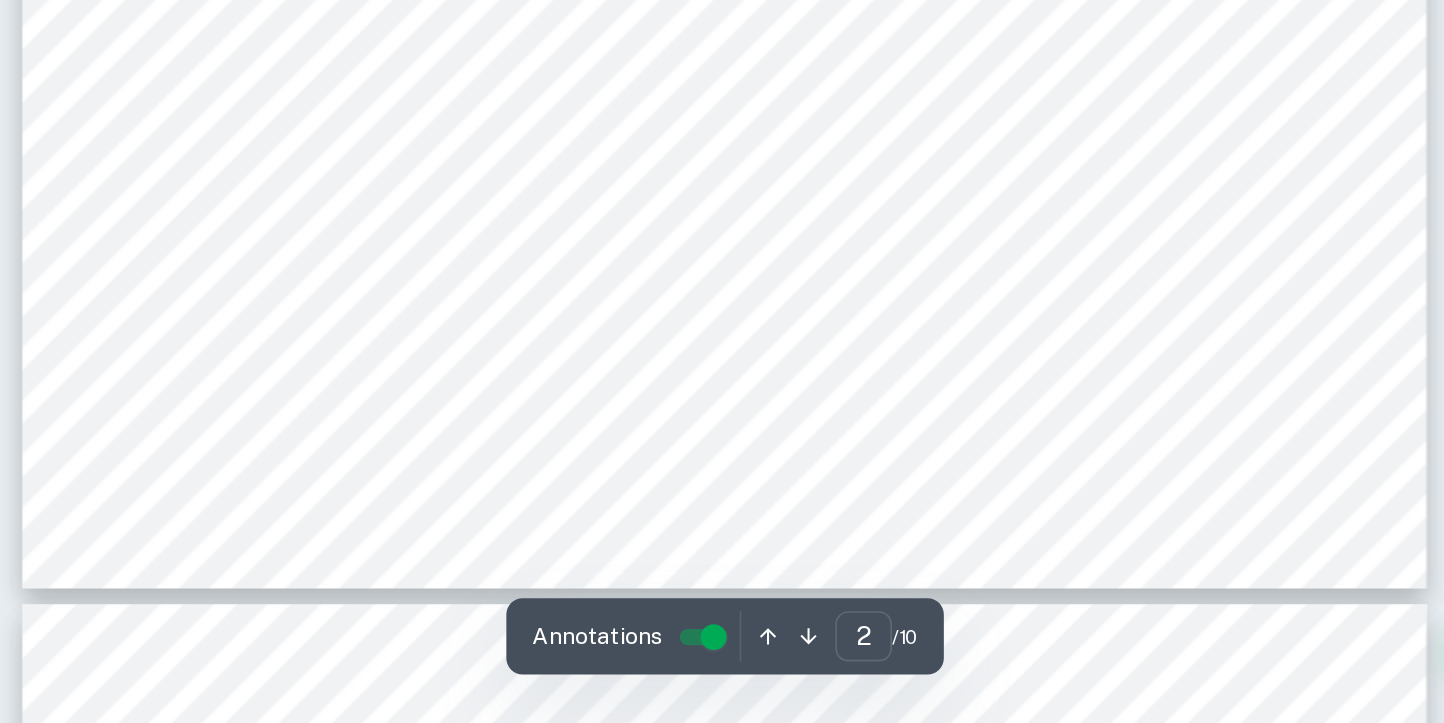 scroll, scrollTop: 2079, scrollLeft: 0, axis: vertical 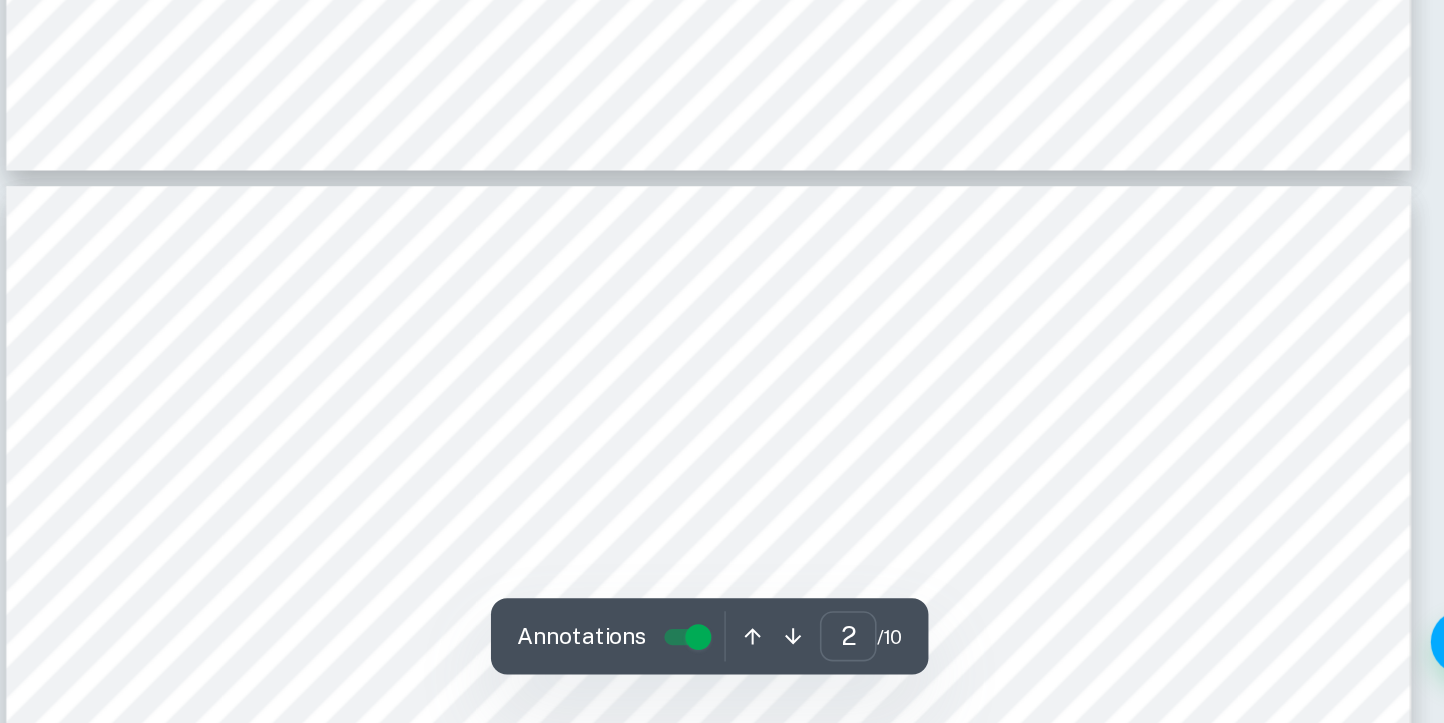 type on "3" 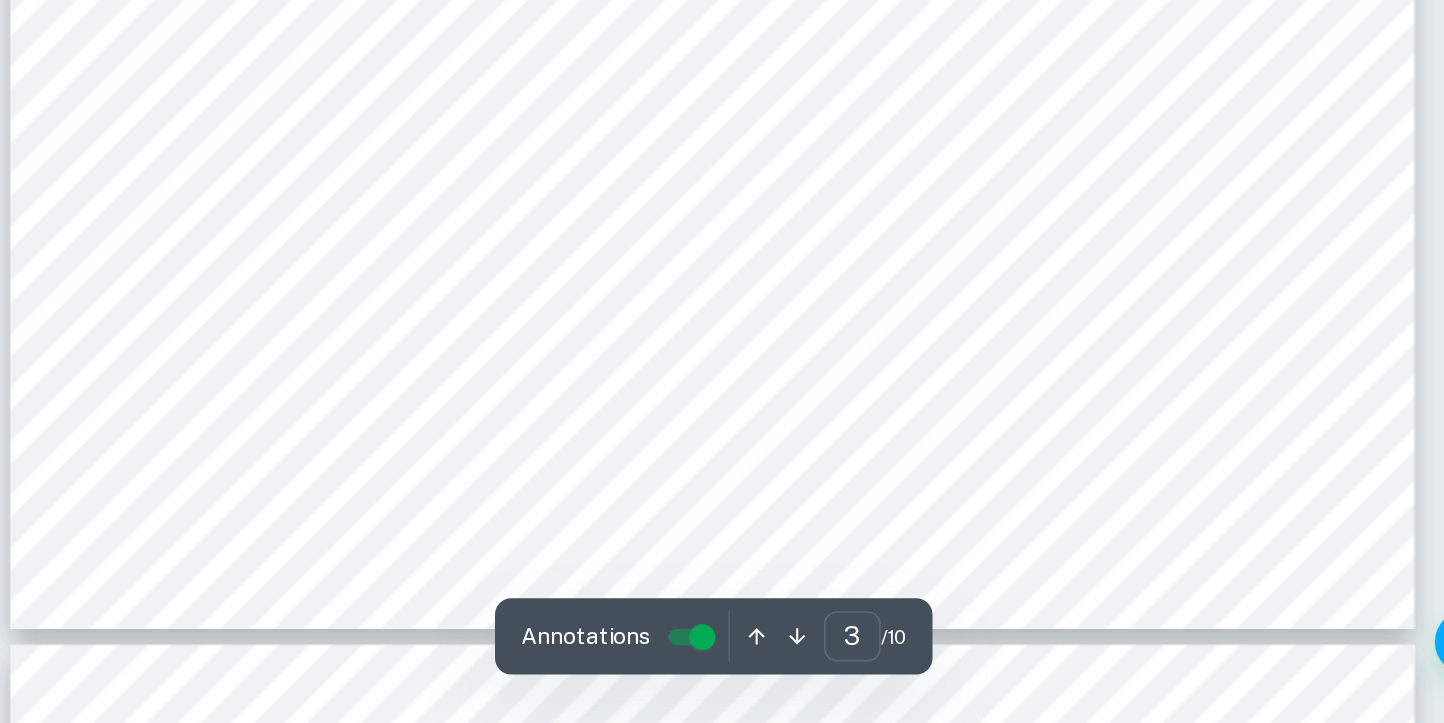 scroll, scrollTop: 3287, scrollLeft: 0, axis: vertical 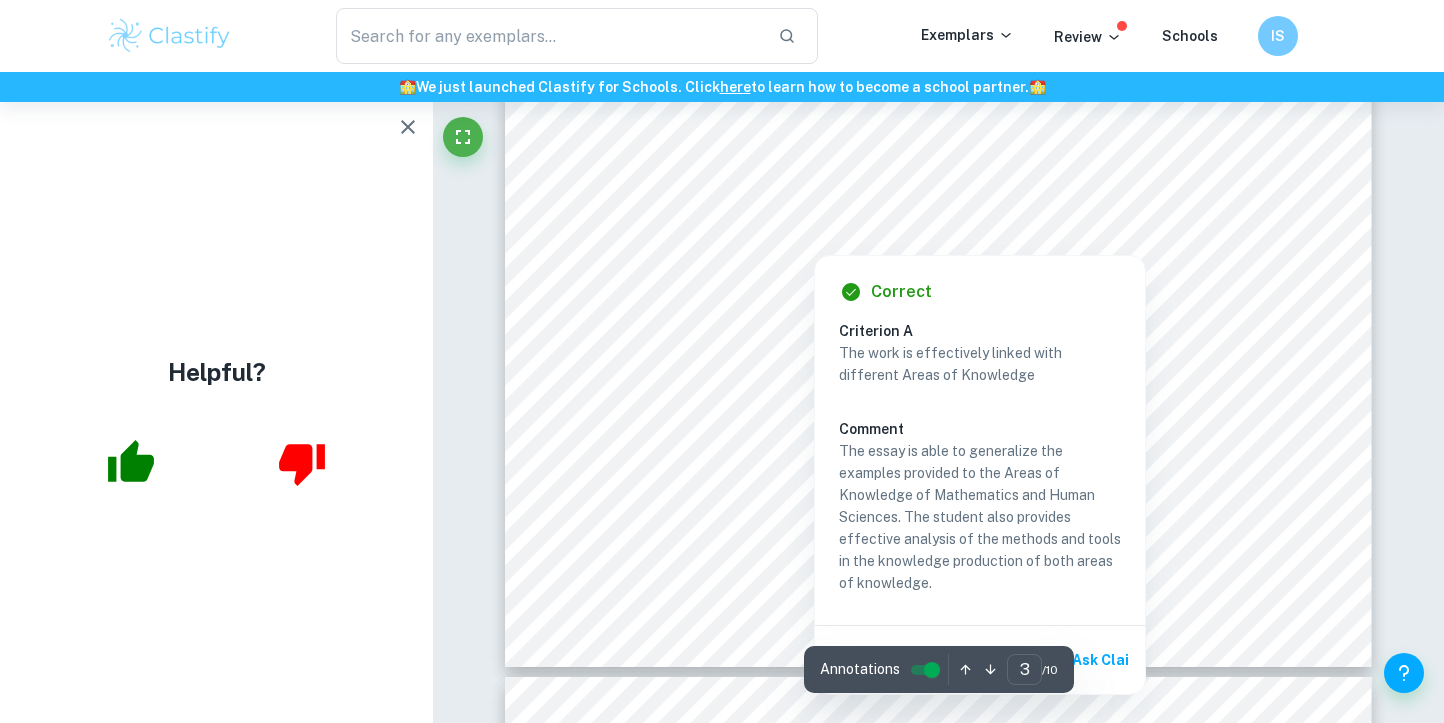 type on "tok" 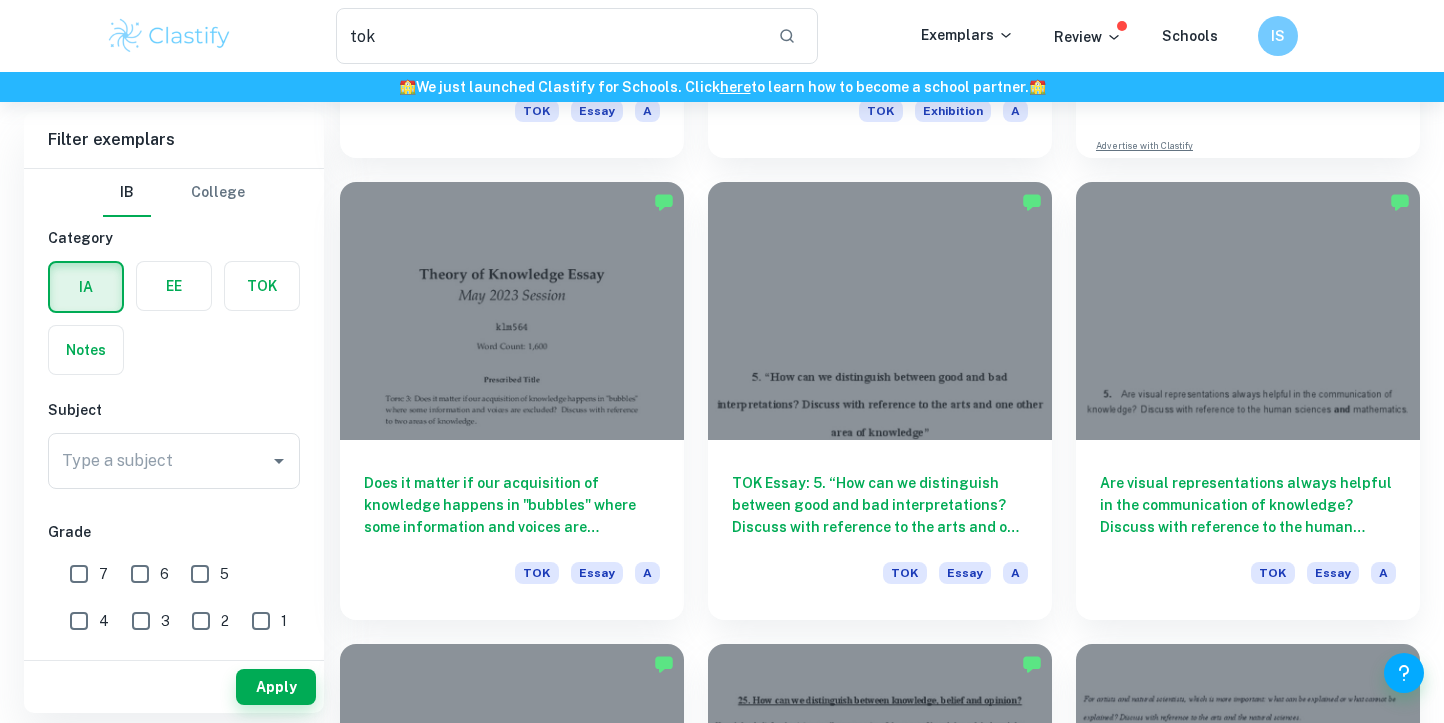 scroll, scrollTop: 503, scrollLeft: 0, axis: vertical 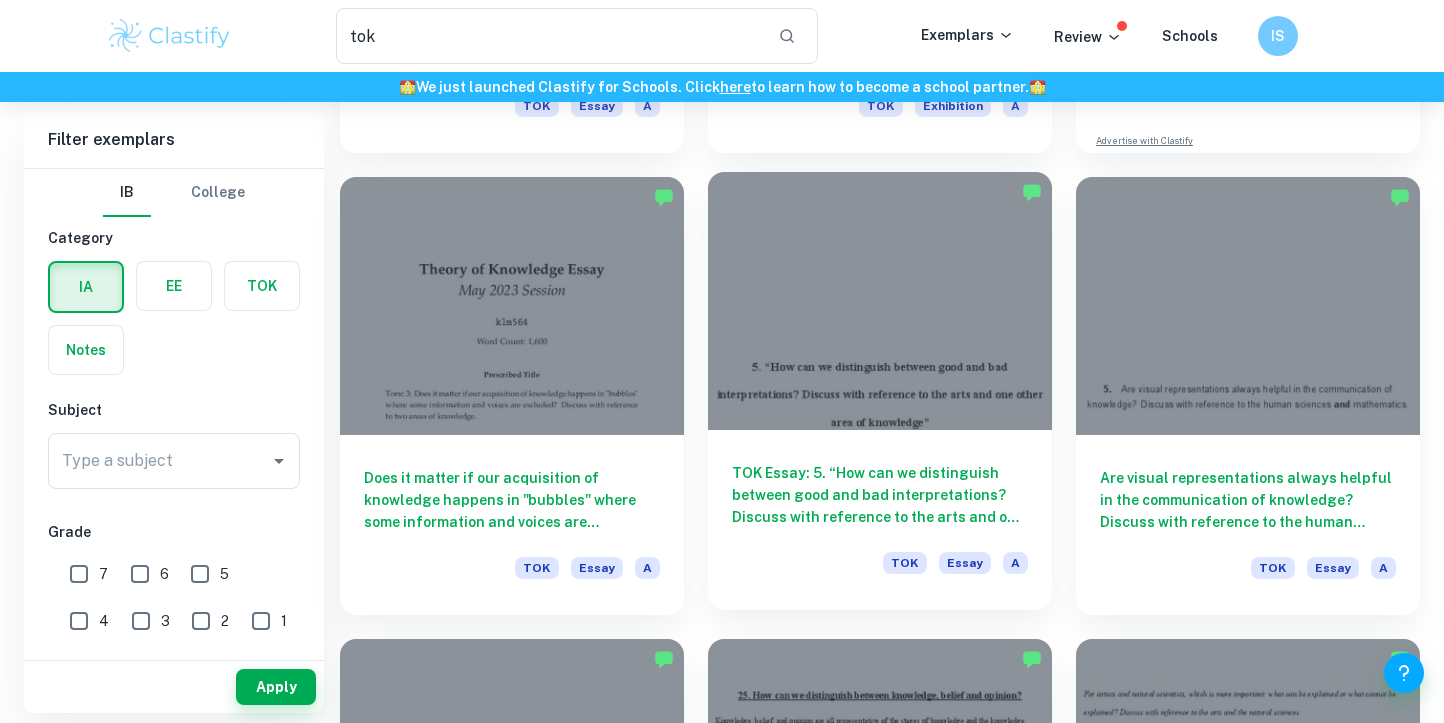 click at bounding box center [880, 301] 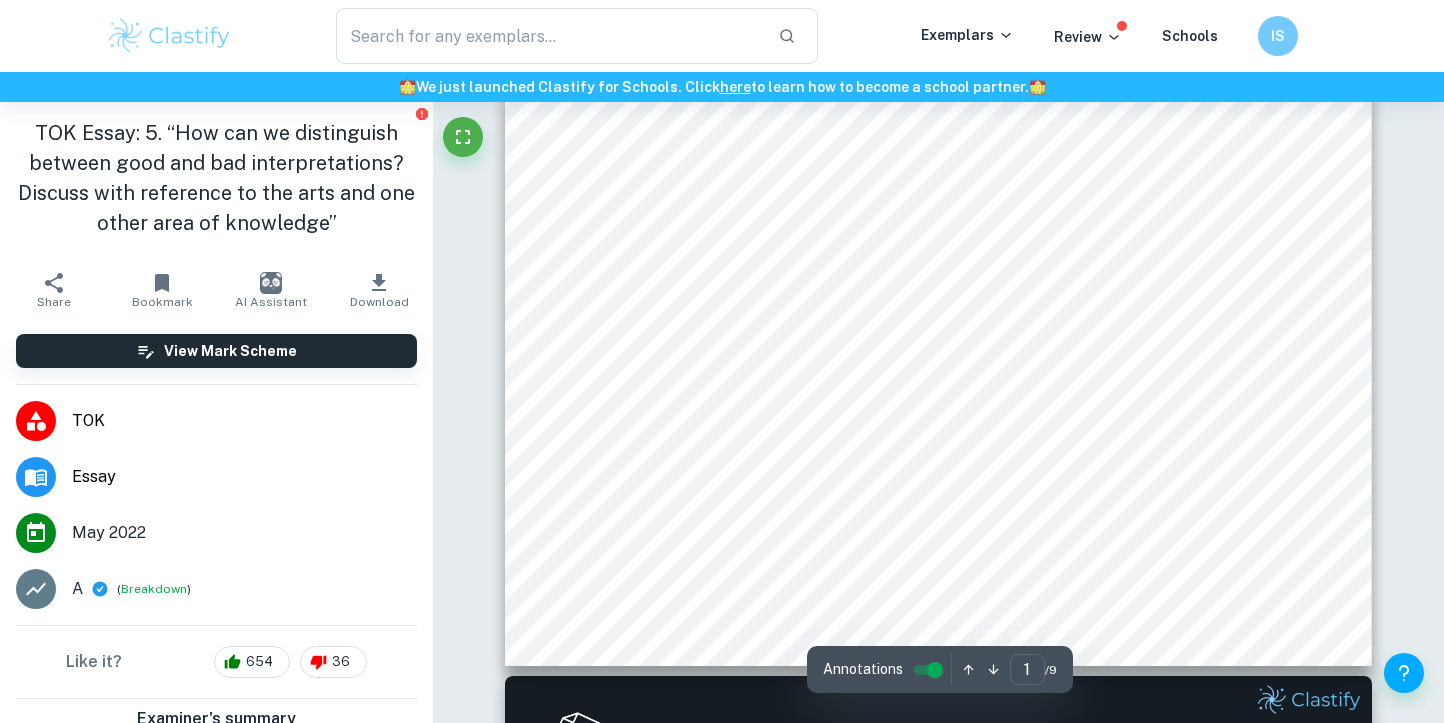 scroll, scrollTop: 532, scrollLeft: 0, axis: vertical 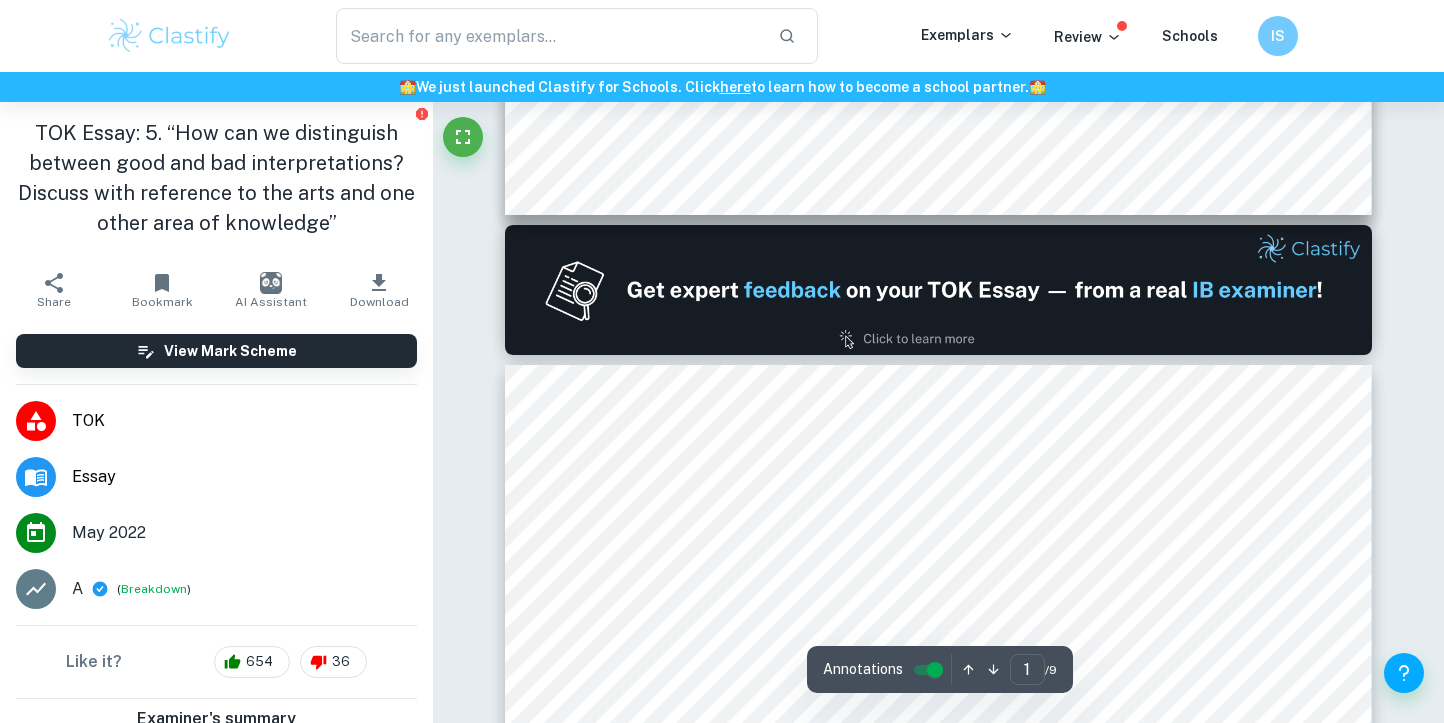 type on "2" 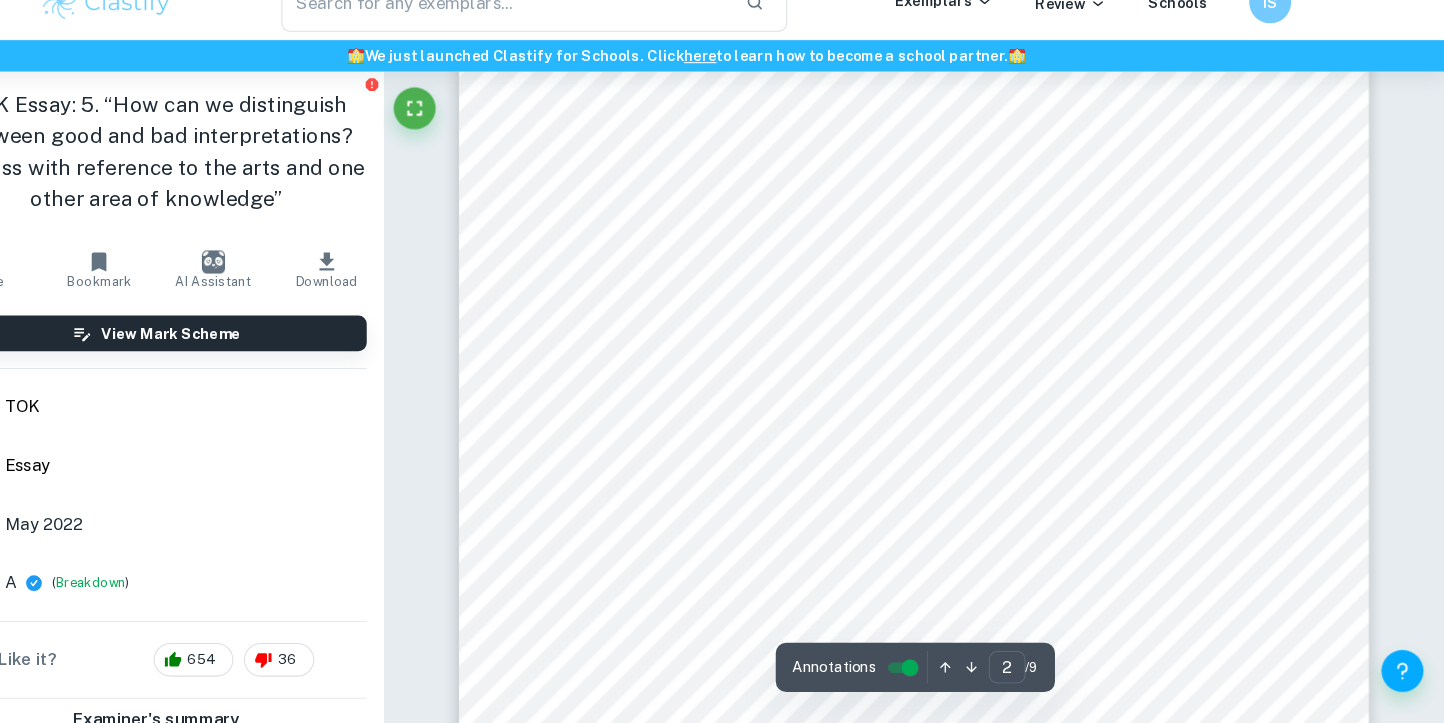 scroll, scrollTop: 1583, scrollLeft: 0, axis: vertical 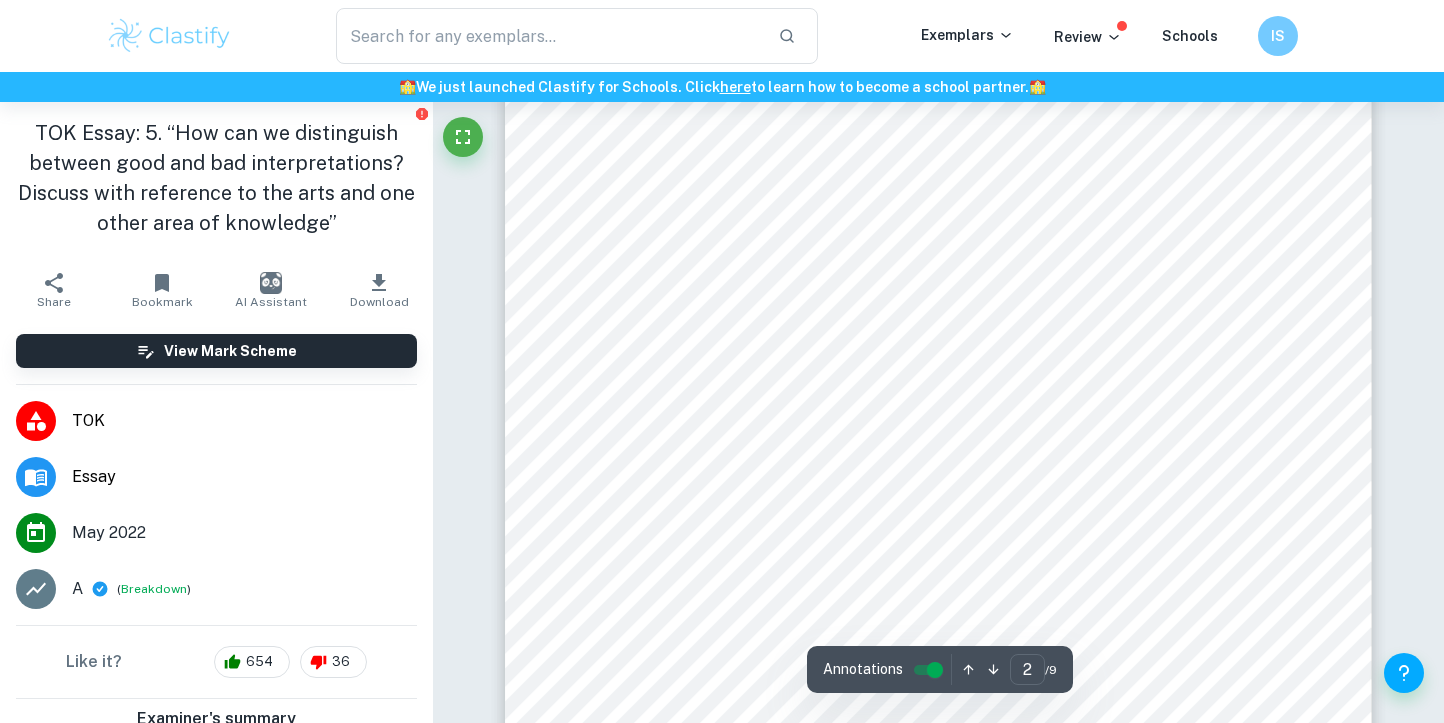 click on "[FIRSTNAME] [LASTNAME] once said that “The greatest deception men suffer is from their own opinions”. Interpretations are claims of knowledge based on personal opinion and view. It could be argued that there is no accurate interpretation for anything, and defining them as correct can be impossible and unnecessary. Different perspectives can positively affect the Art AOK, as they are part of what makes Art. For the Human Sciences AOK they help expand research and knowledge. The freedom to have different interpretations allows artists to convey meanings and critiques from personal opinions and ideas. Considering that there is only one correct interpretation for each piece takes away what makes art a form of expression for the artist and the audience. Also, distinguishing good and bad interpretations of scientific research implies there is a concrete correct answer. In the human sciences AOK, evidence in investigations may" at bounding box center (938, 370) 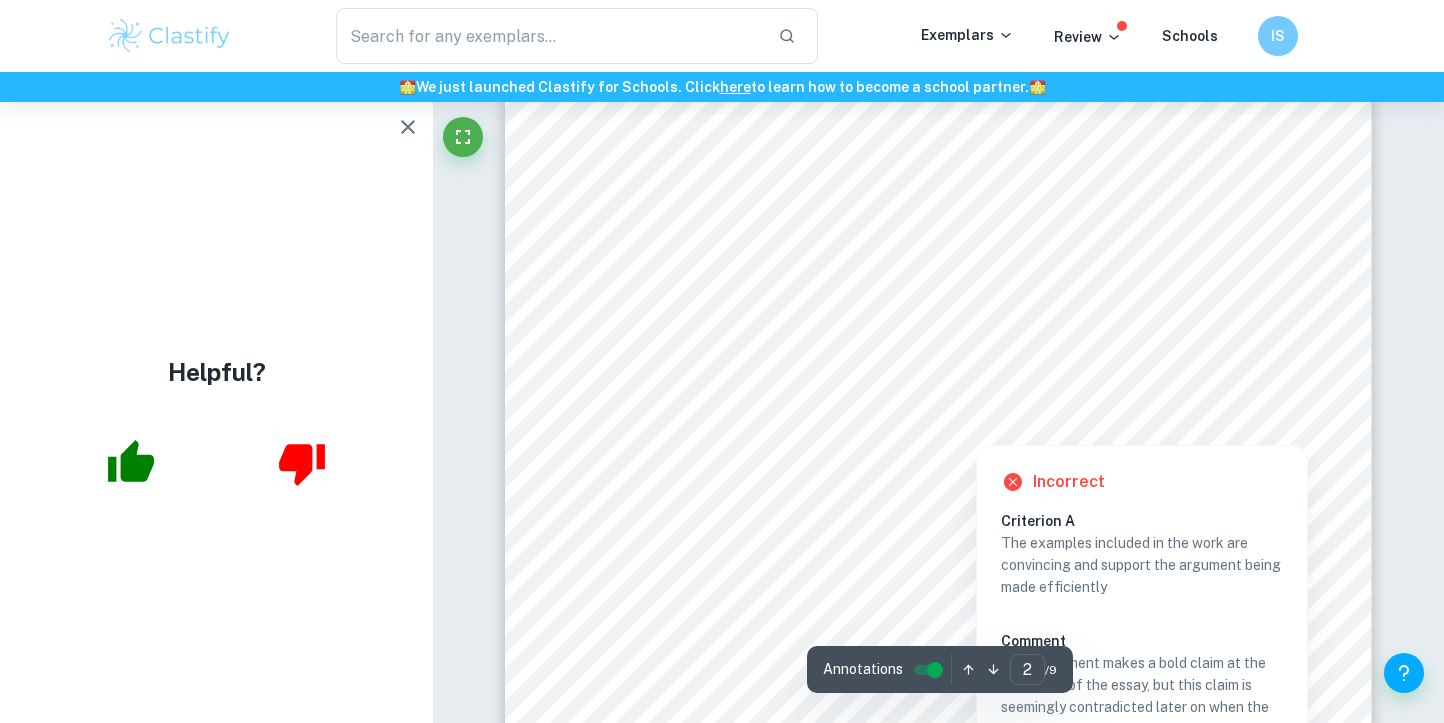 click at bounding box center (976, 430) 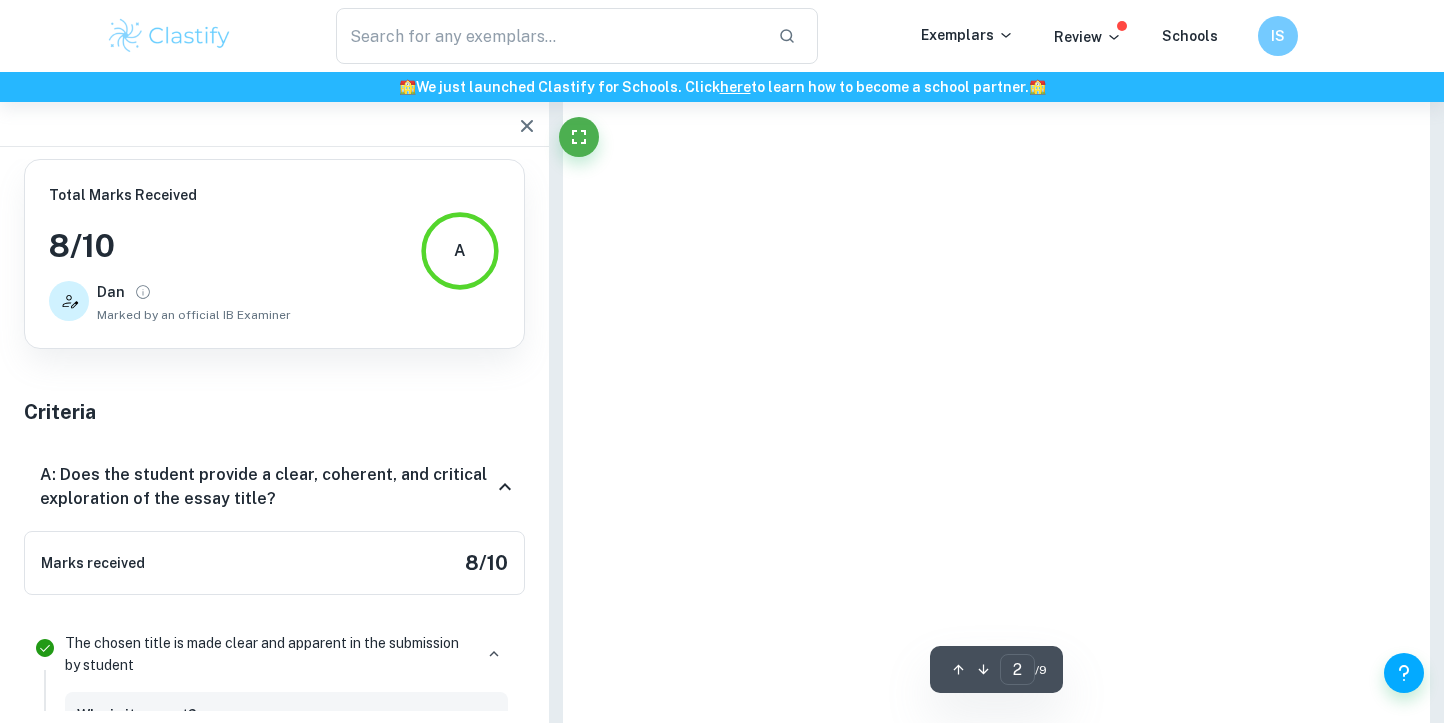 scroll, scrollTop: 1643, scrollLeft: 0, axis: vertical 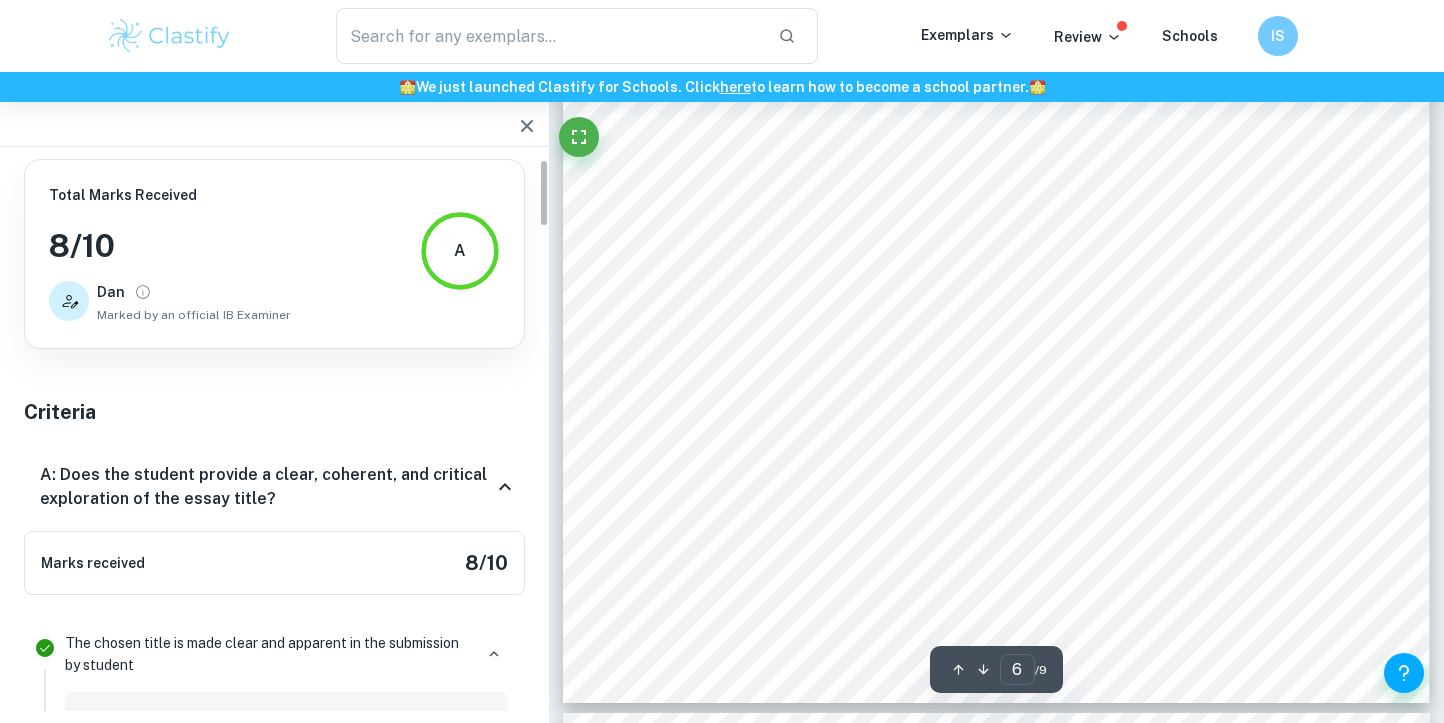 click on "A" at bounding box center [460, 251] 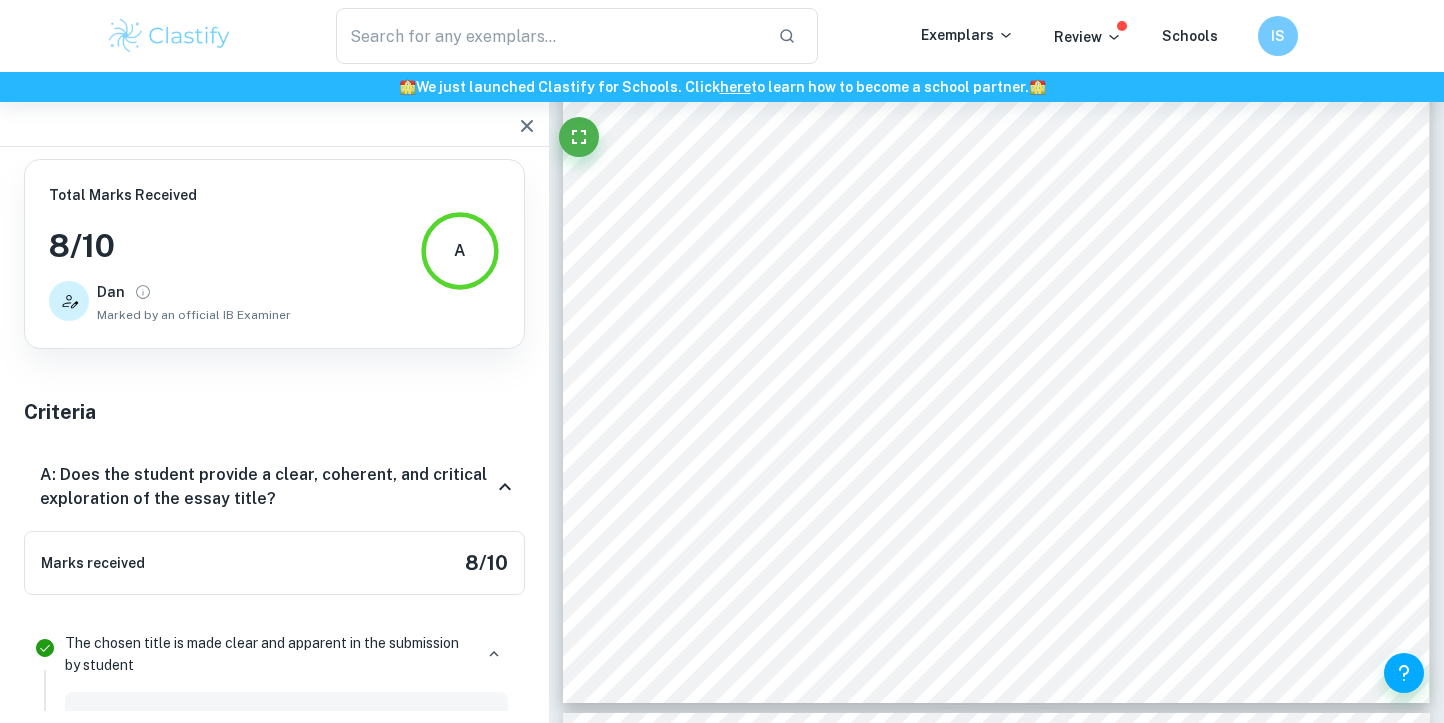 click on "A" at bounding box center [460, 251] 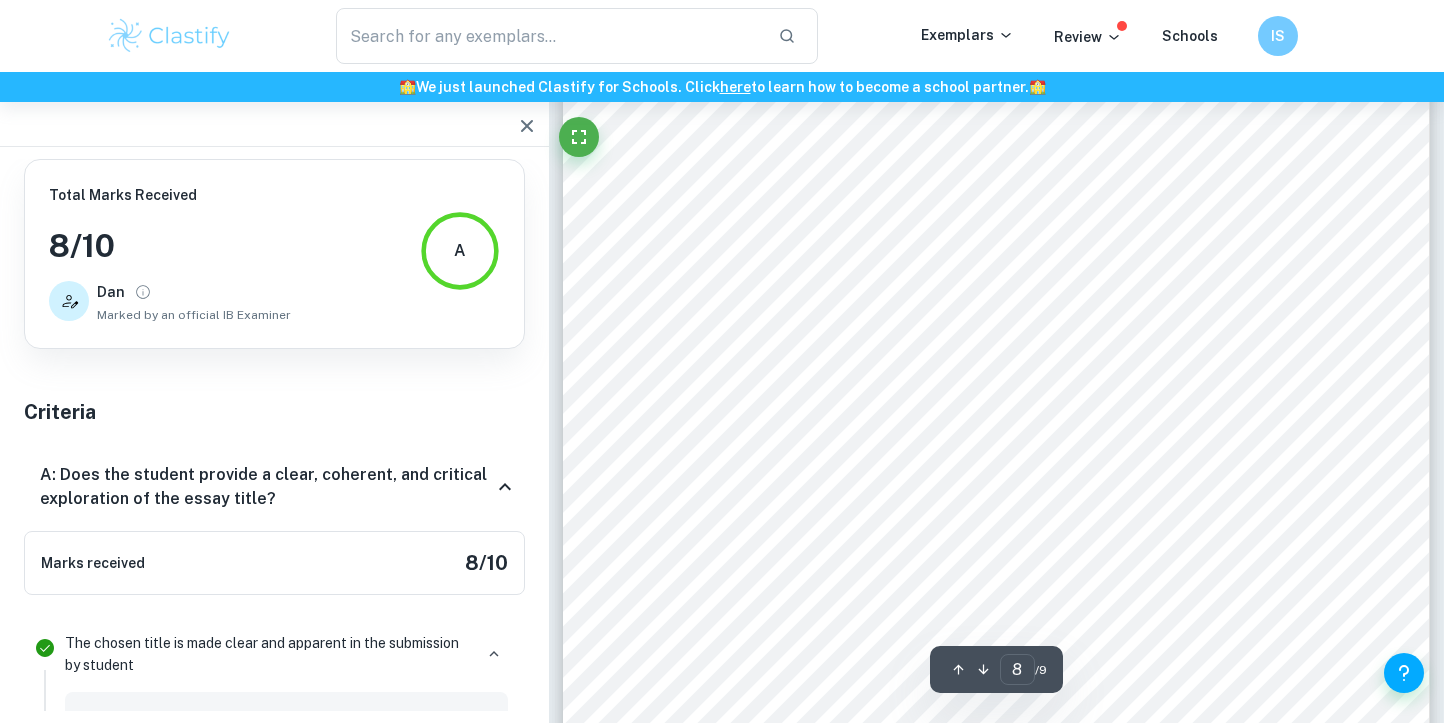 scroll, scrollTop: 8268, scrollLeft: 0, axis: vertical 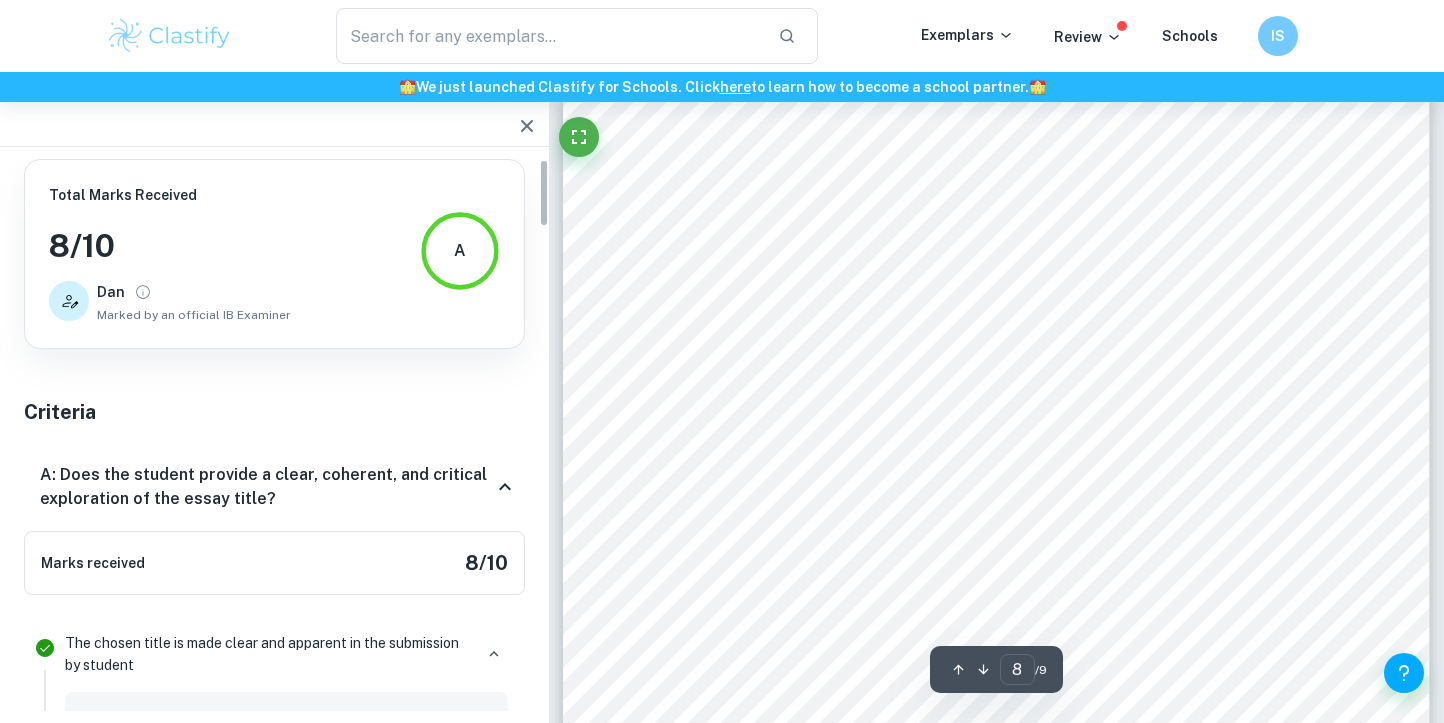 type on "7" 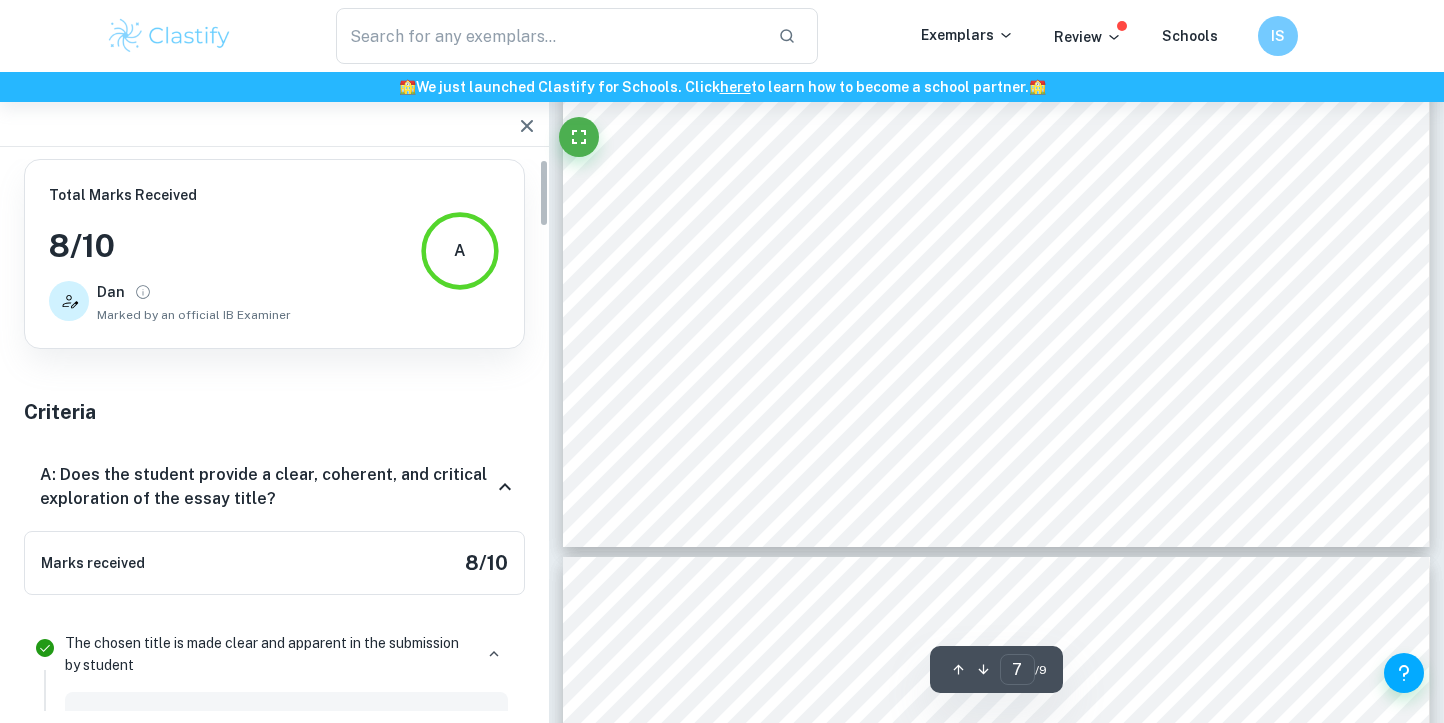 scroll, scrollTop: 7212, scrollLeft: 0, axis: vertical 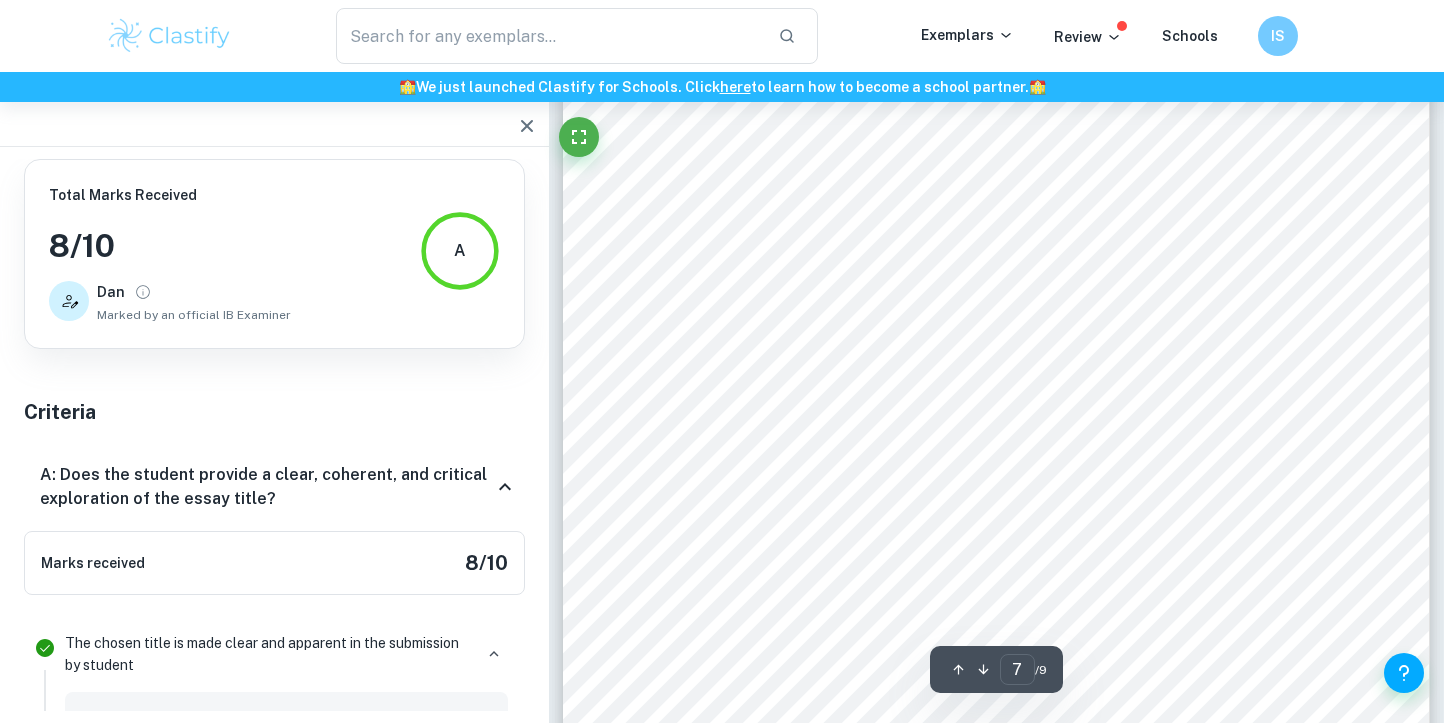 type on "tok" 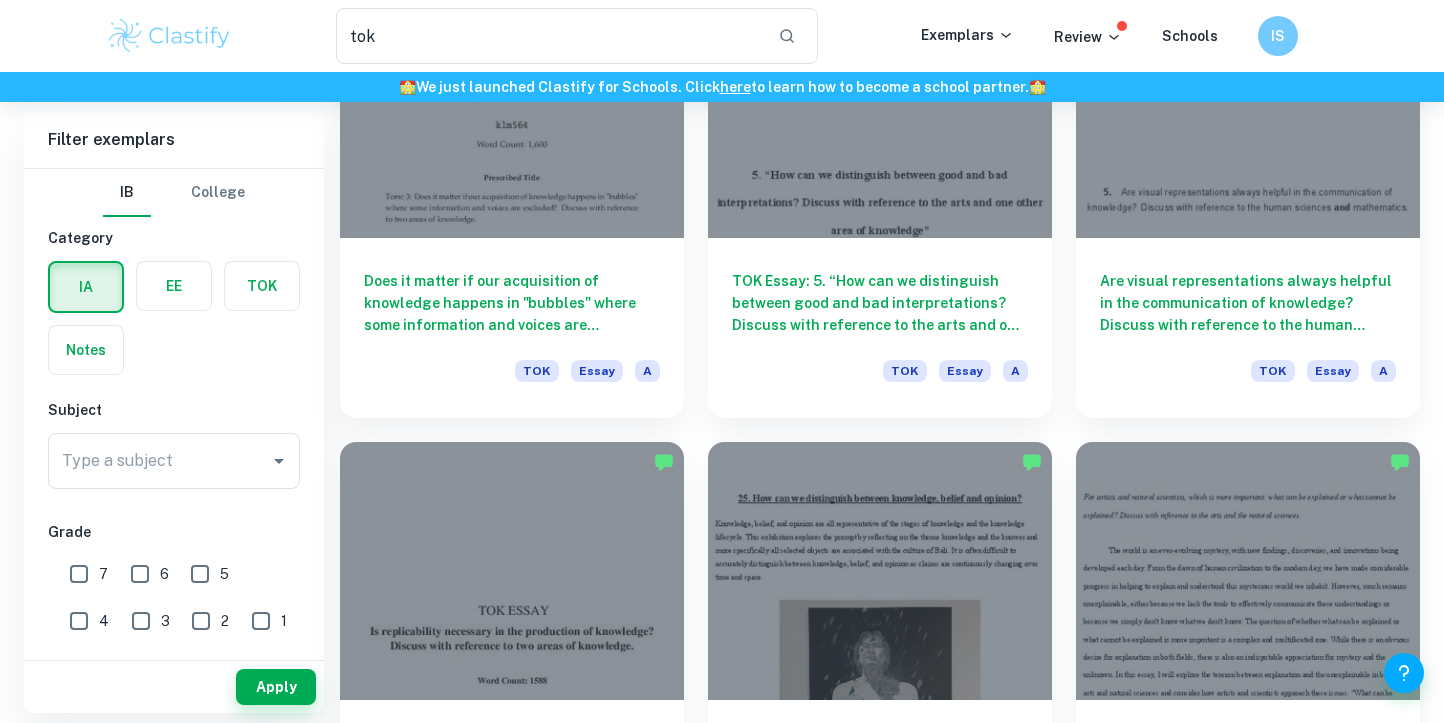 scroll, scrollTop: 707, scrollLeft: 0, axis: vertical 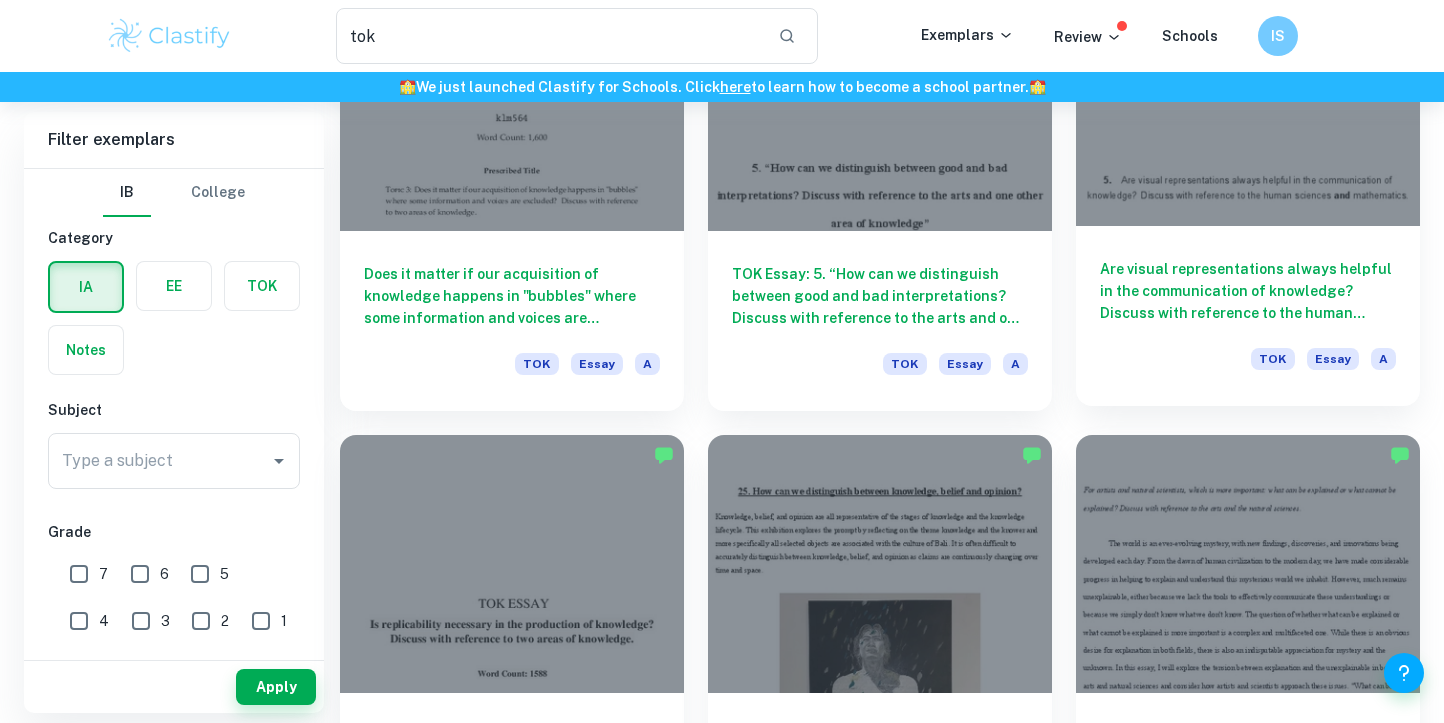 click on "Are visual representations always helpful in the communication of knowledge? Discuss with reference to the human sciences and mathematics. TOK Essay A" at bounding box center [1248, 316] 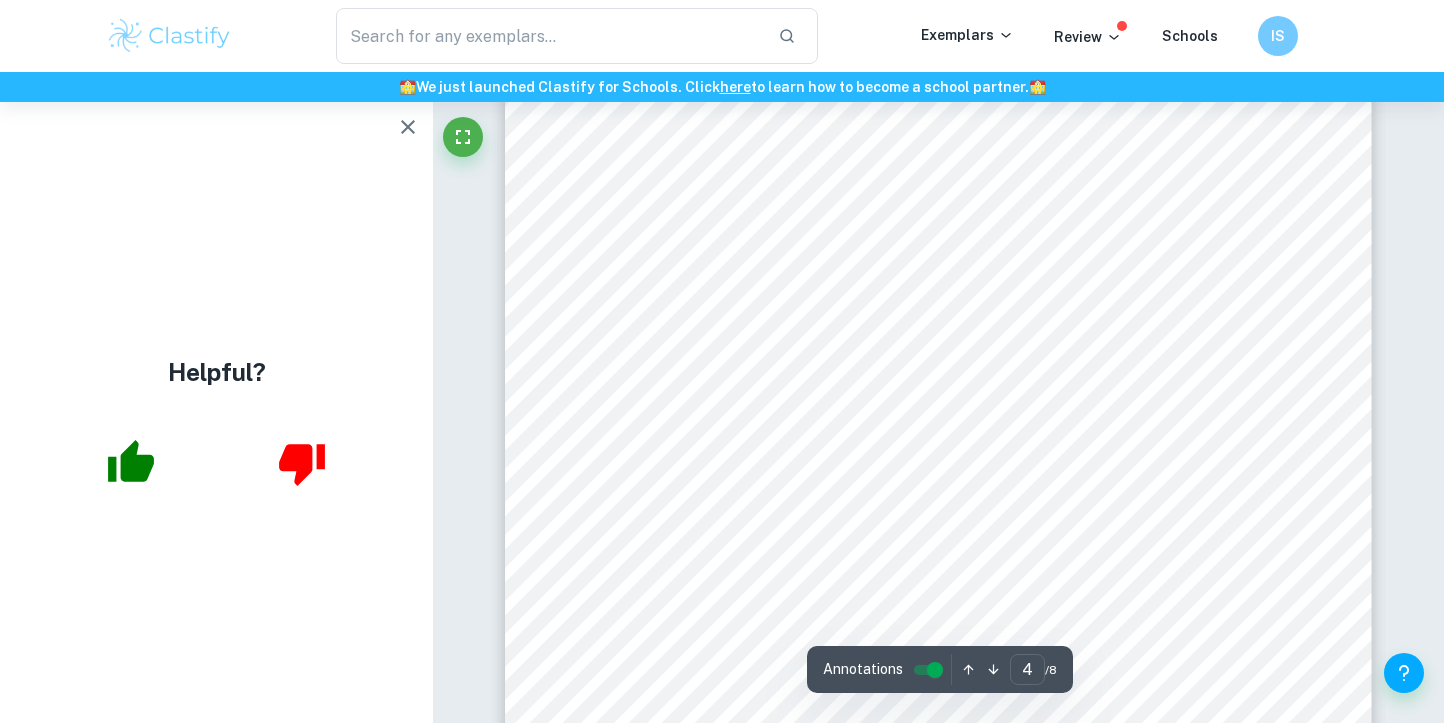 scroll, scrollTop: 4377, scrollLeft: 0, axis: vertical 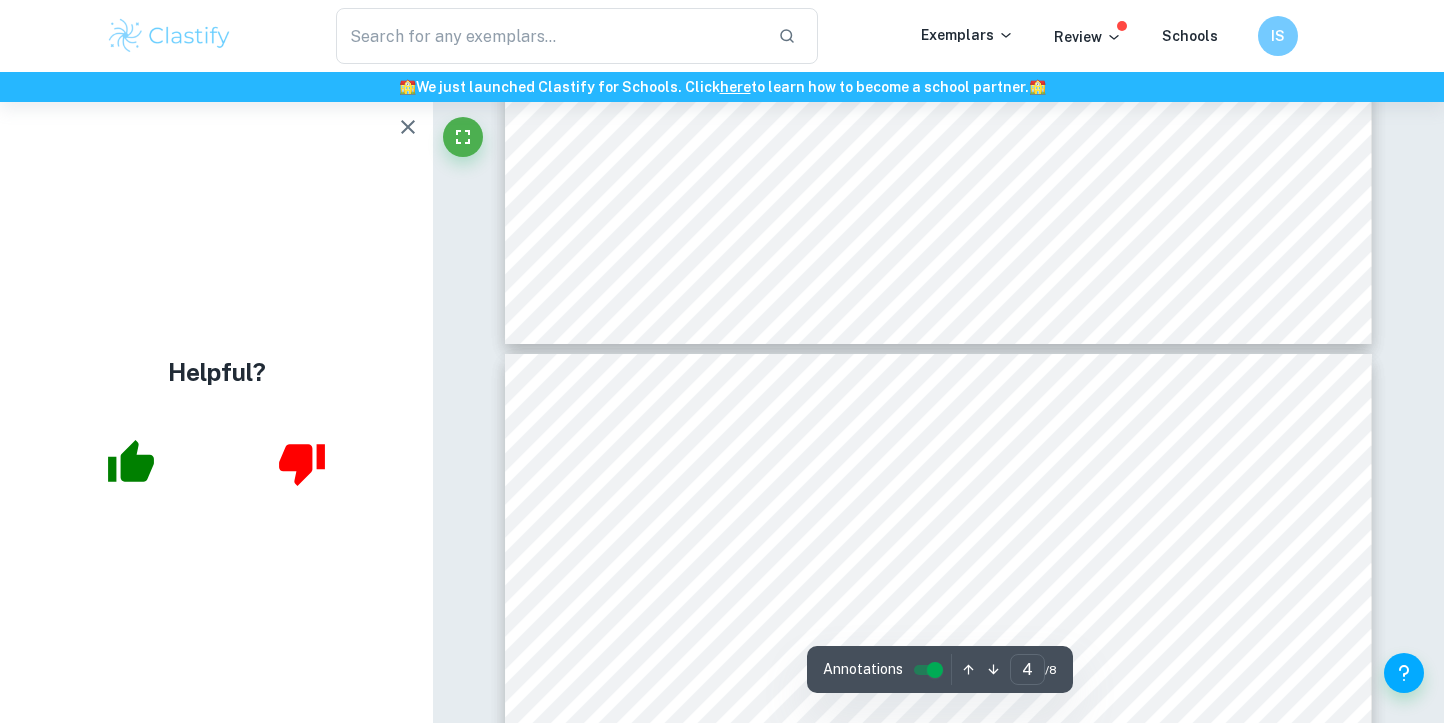 type on "5" 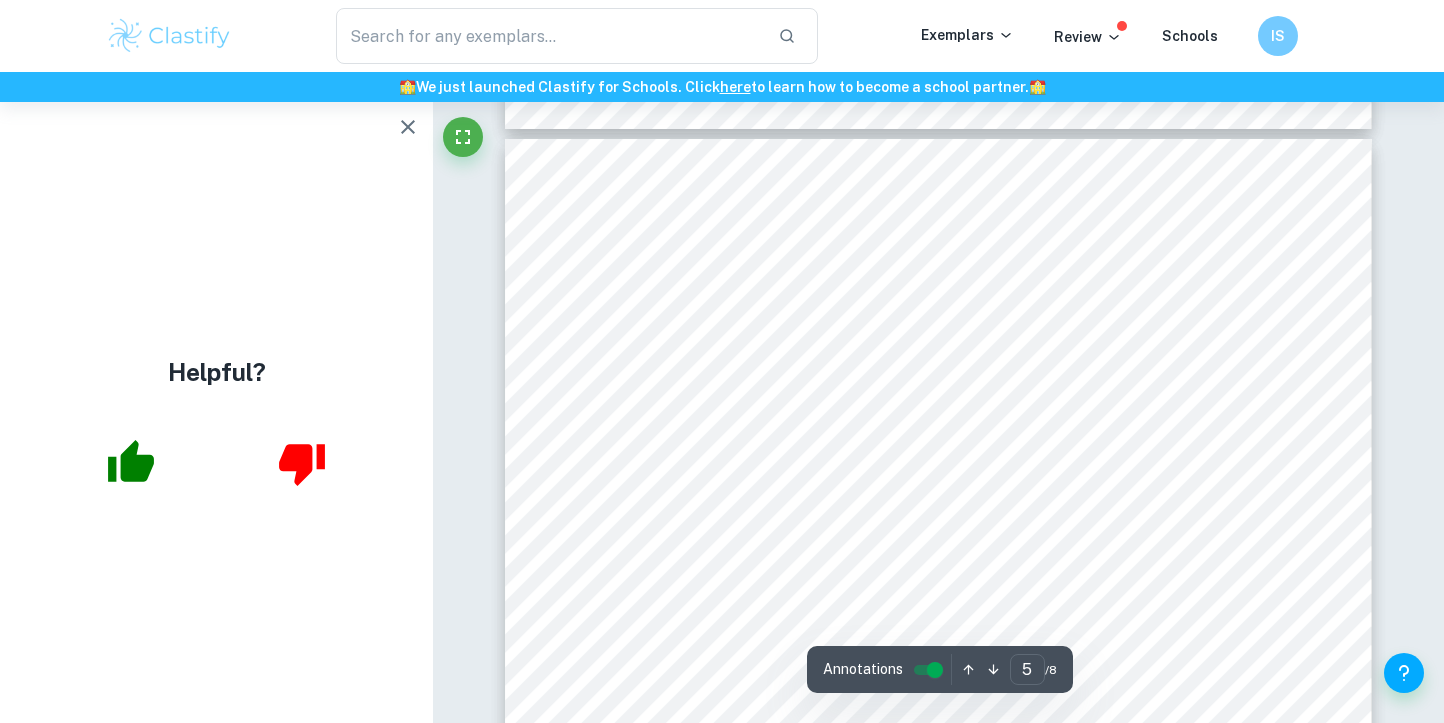 scroll, scrollTop: 5066, scrollLeft: 0, axis: vertical 